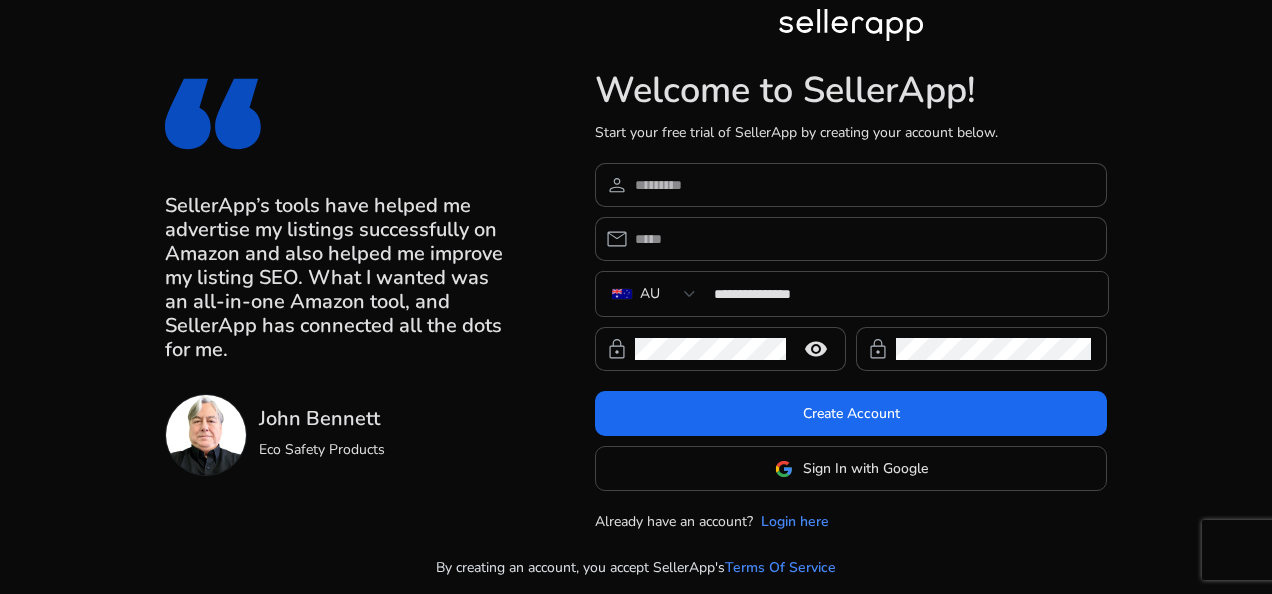 scroll, scrollTop: 0, scrollLeft: 0, axis: both 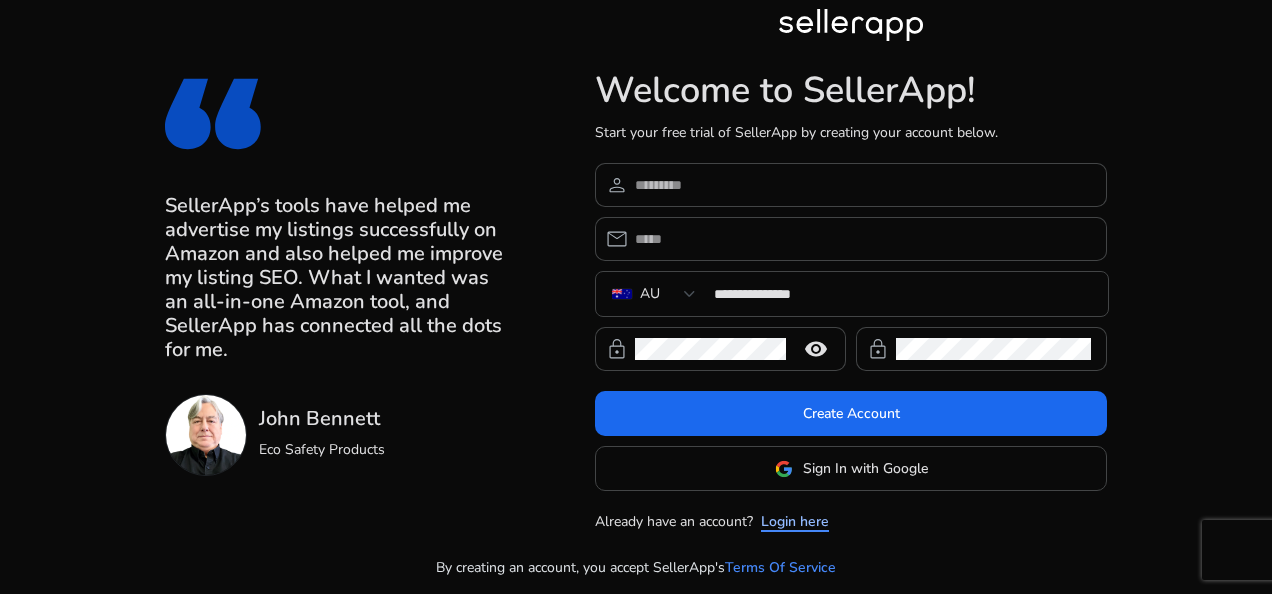 click on "Login here" 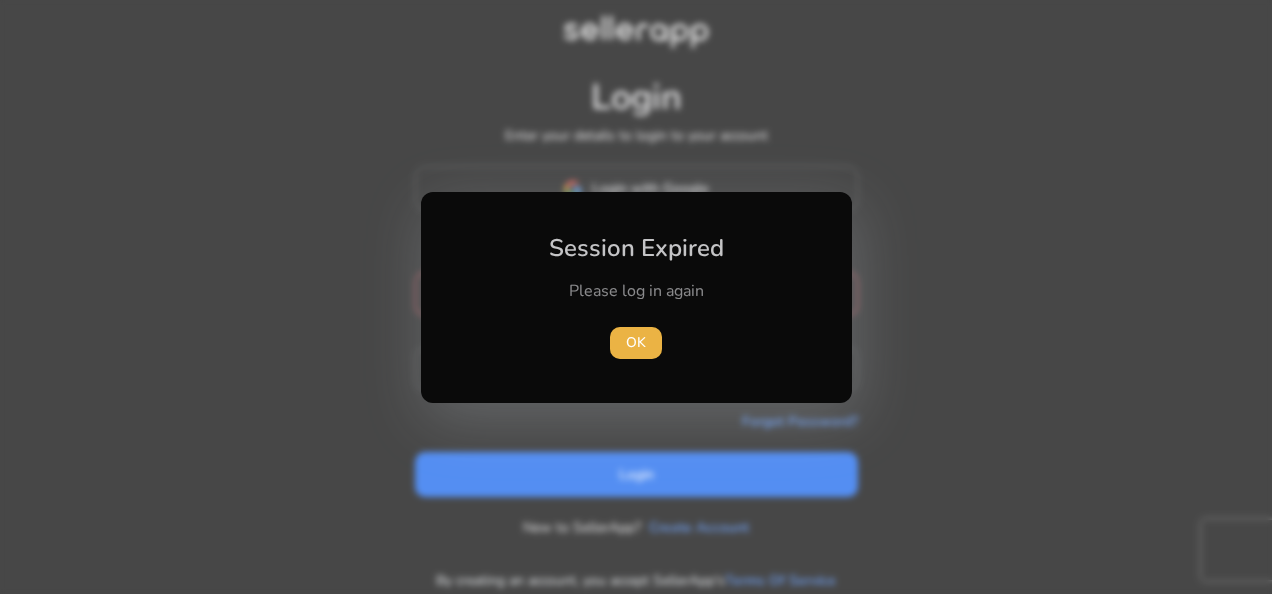type 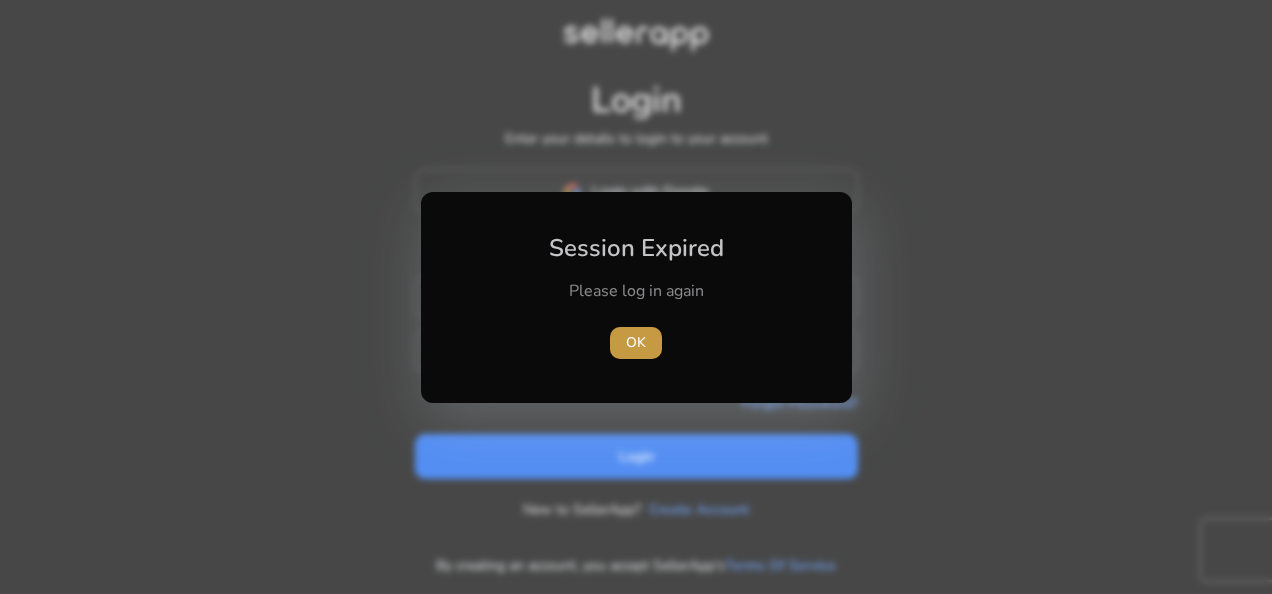 click at bounding box center [636, 343] 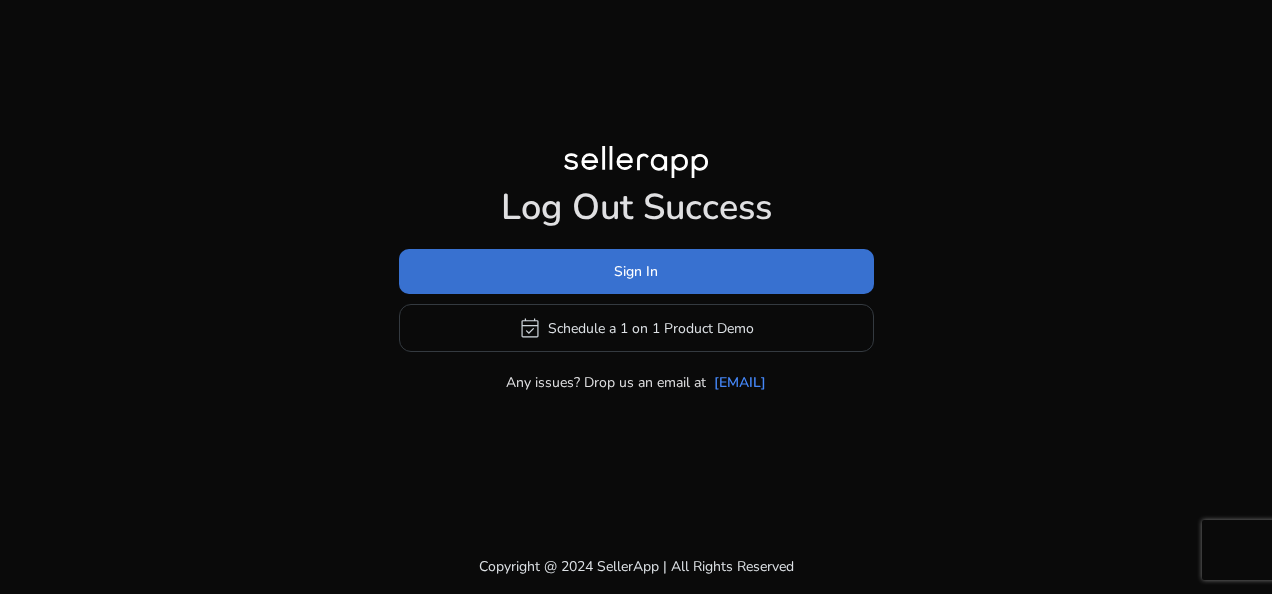click on "Sign In" 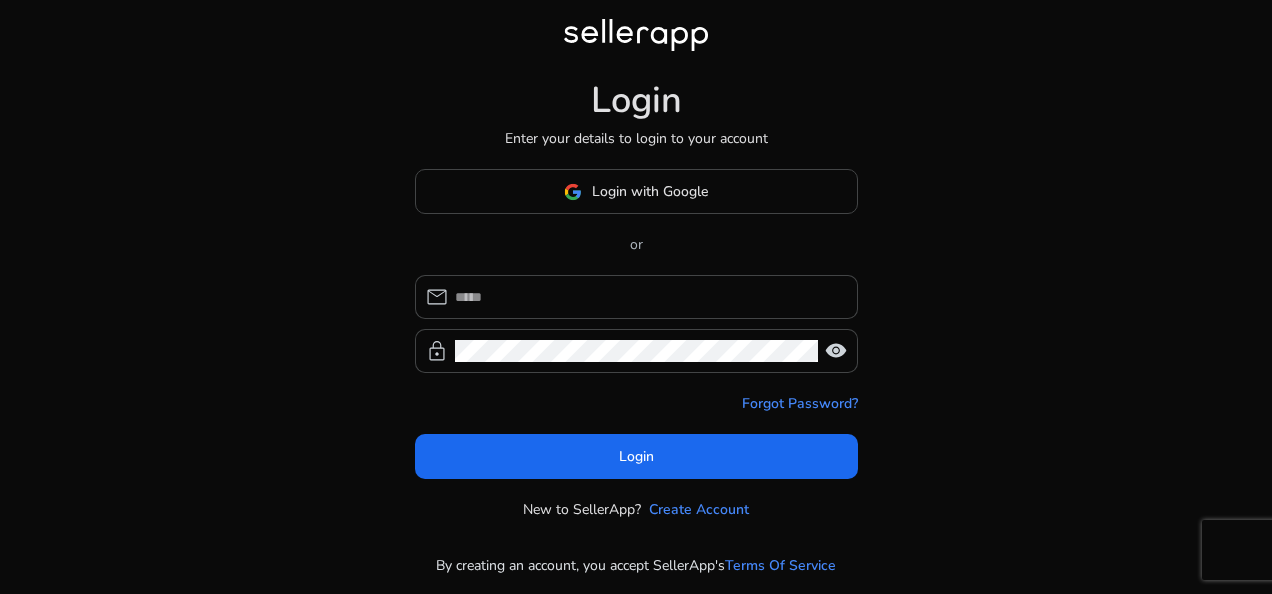 type on "**********" 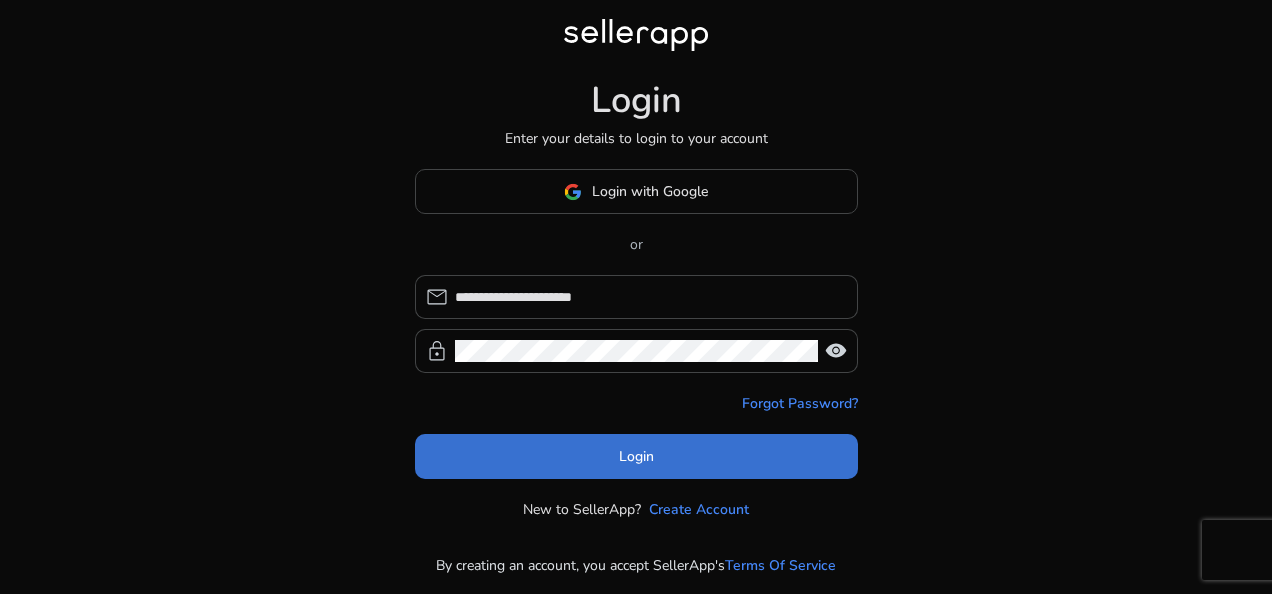 click on "Login" at bounding box center (636, 456) 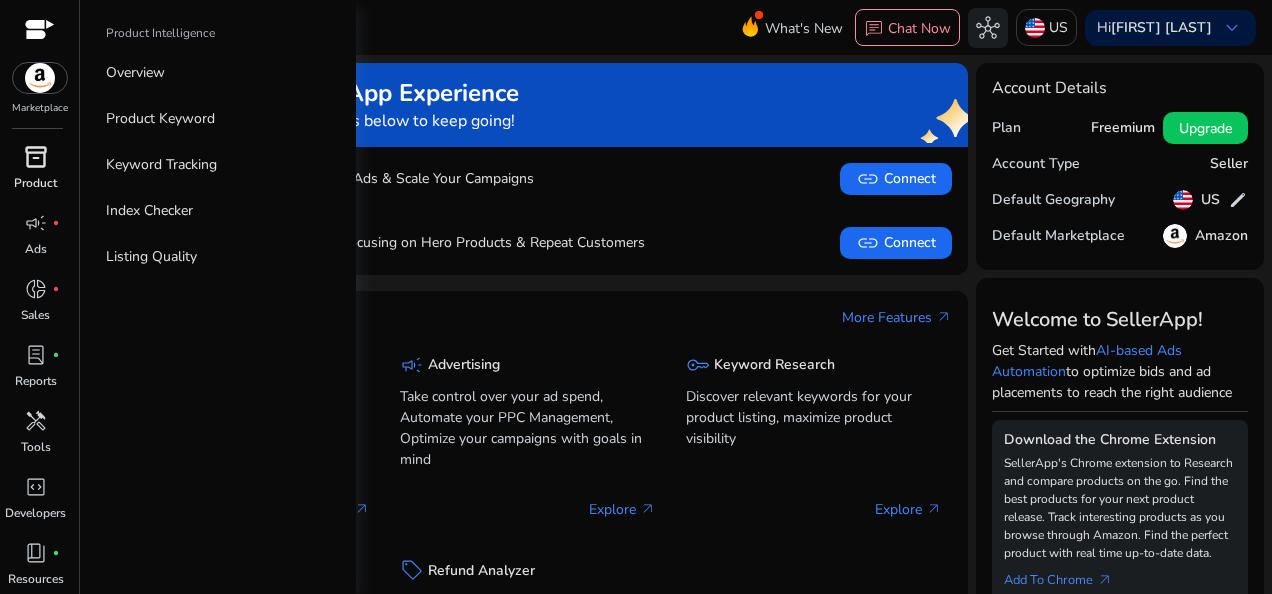 click on "inventory_2" at bounding box center [36, 157] 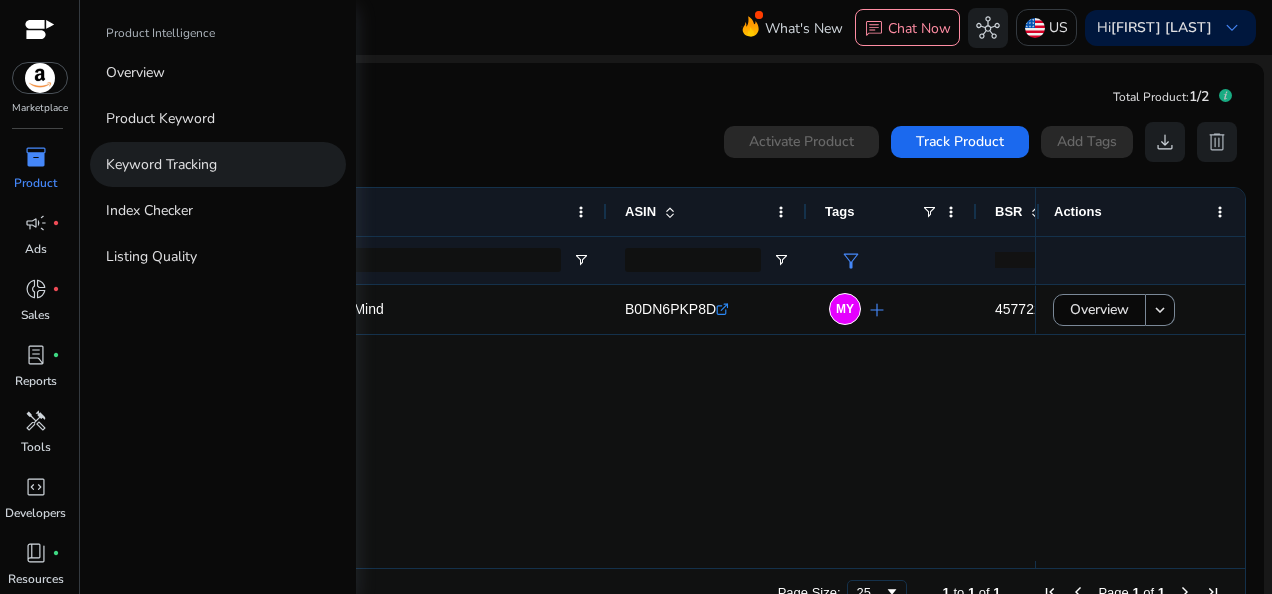 click on "Keyword Tracking" at bounding box center [161, 164] 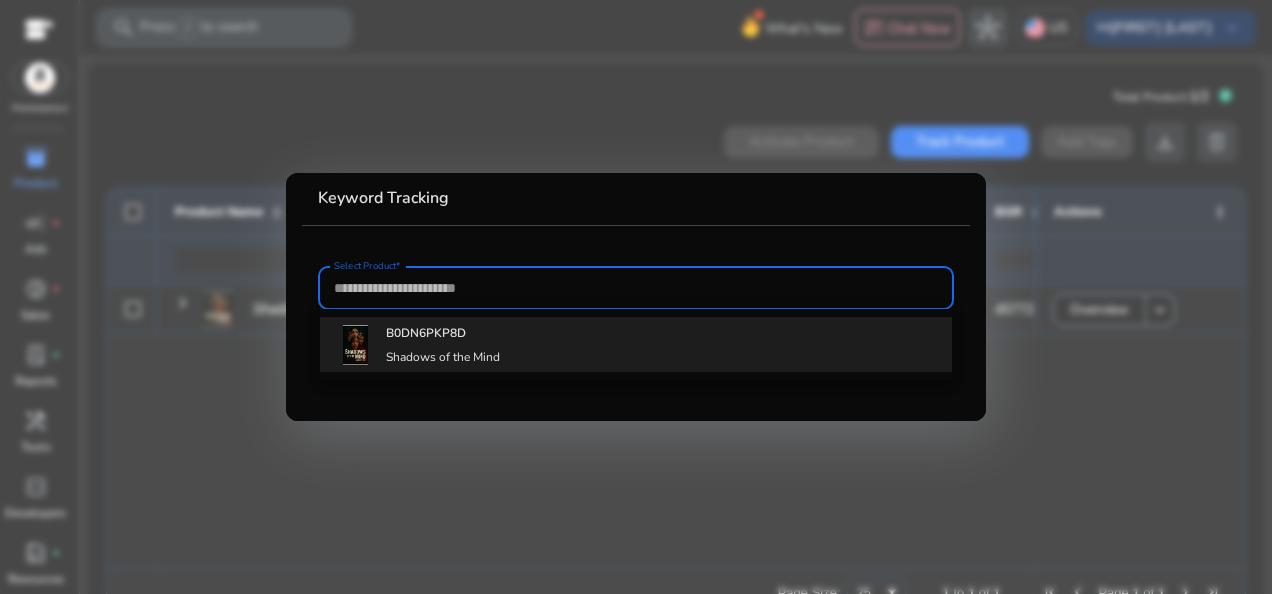 click on "B0DN6PKP8D" at bounding box center [426, 333] 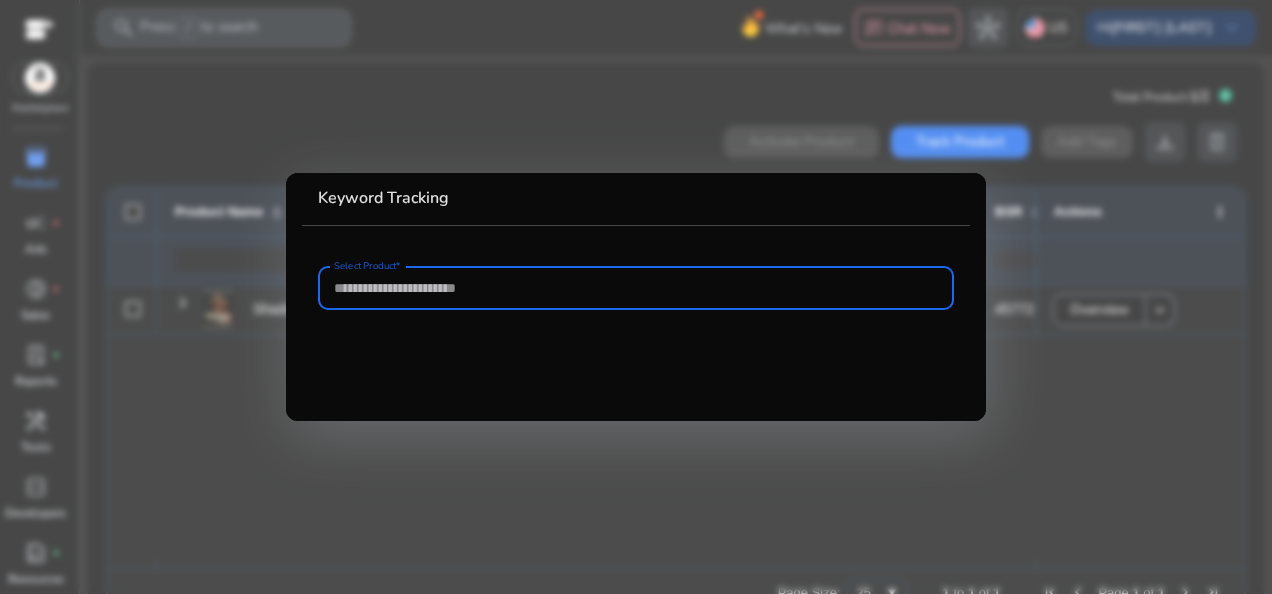 type on "**********" 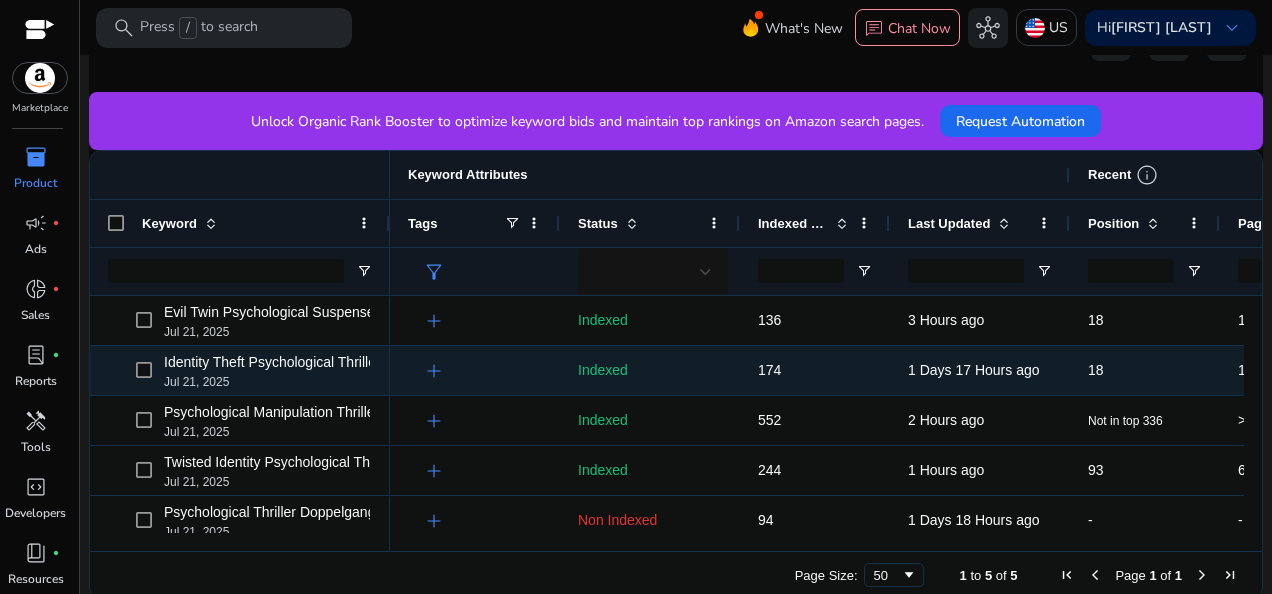 scroll, scrollTop: 575, scrollLeft: 0, axis: vertical 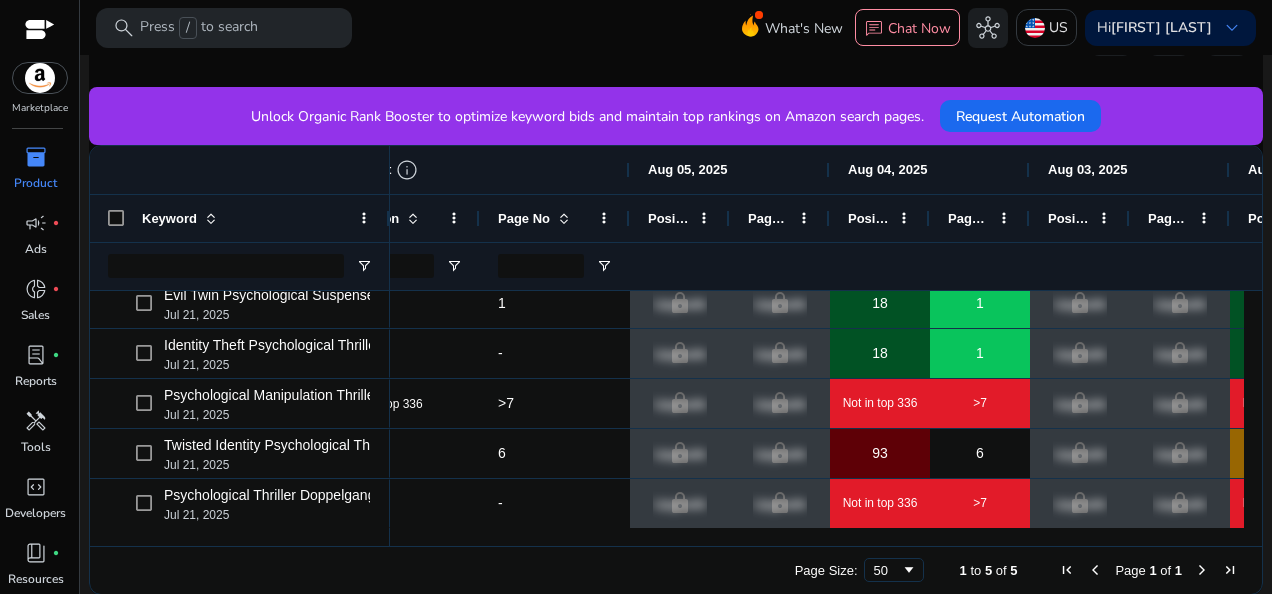 click at bounding box center (940, 537) 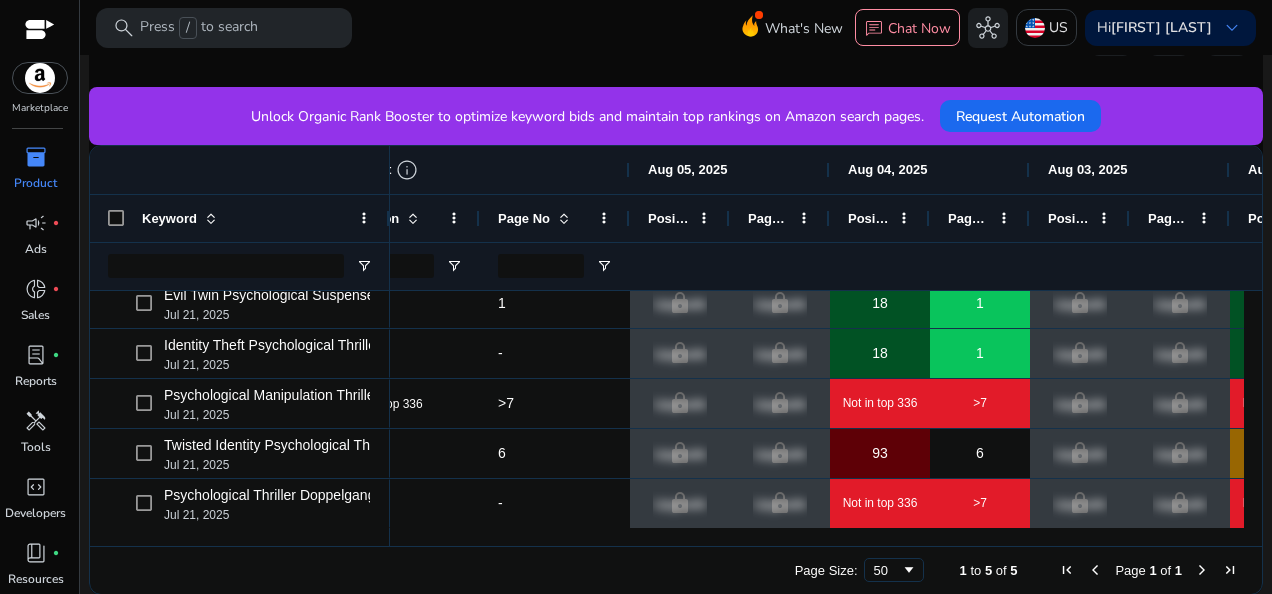 scroll, scrollTop: 0, scrollLeft: 0, axis: both 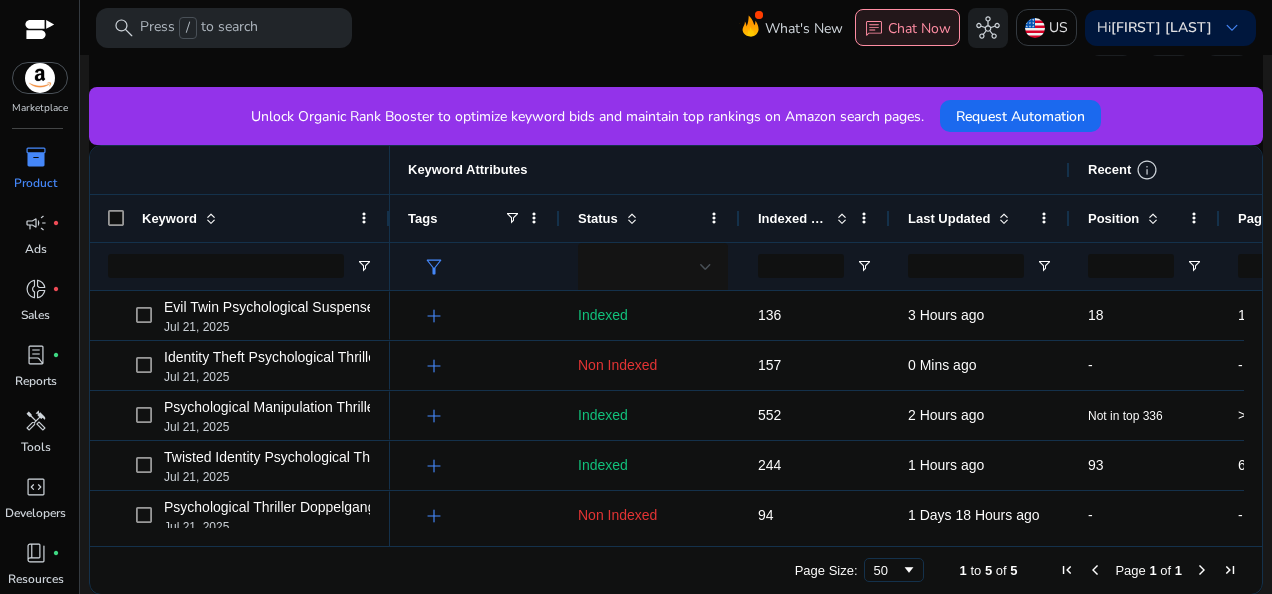 click on "Chat Now" at bounding box center [919, 28] 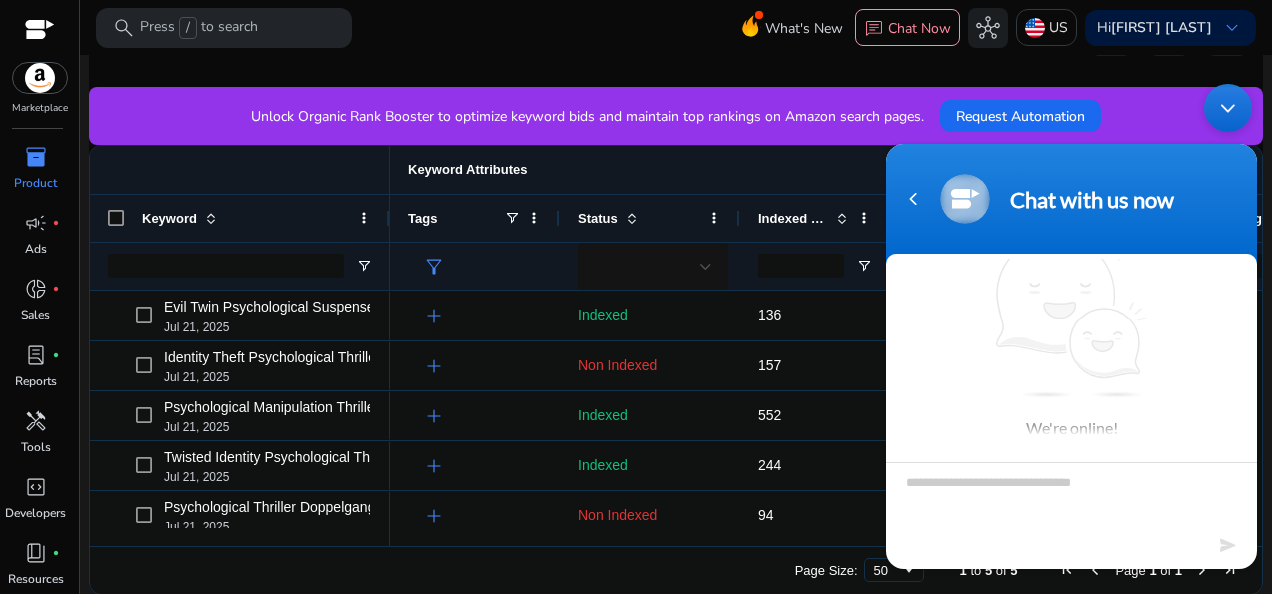 scroll, scrollTop: 13, scrollLeft: 0, axis: vertical 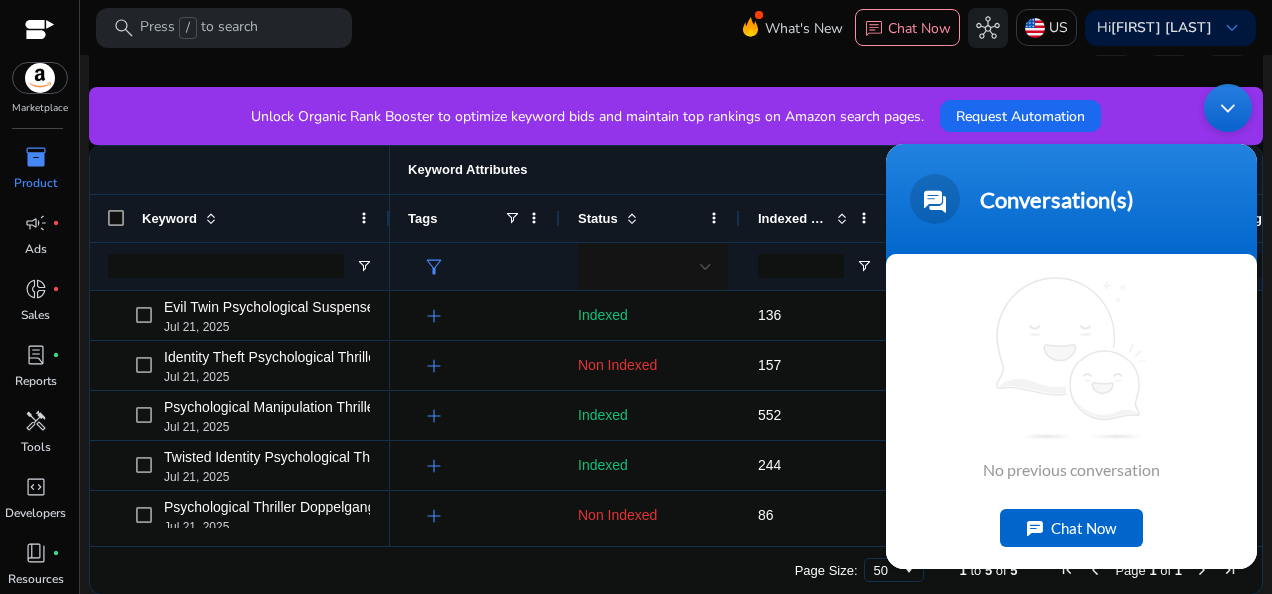 click on "Chat Now" at bounding box center (1071, 528) 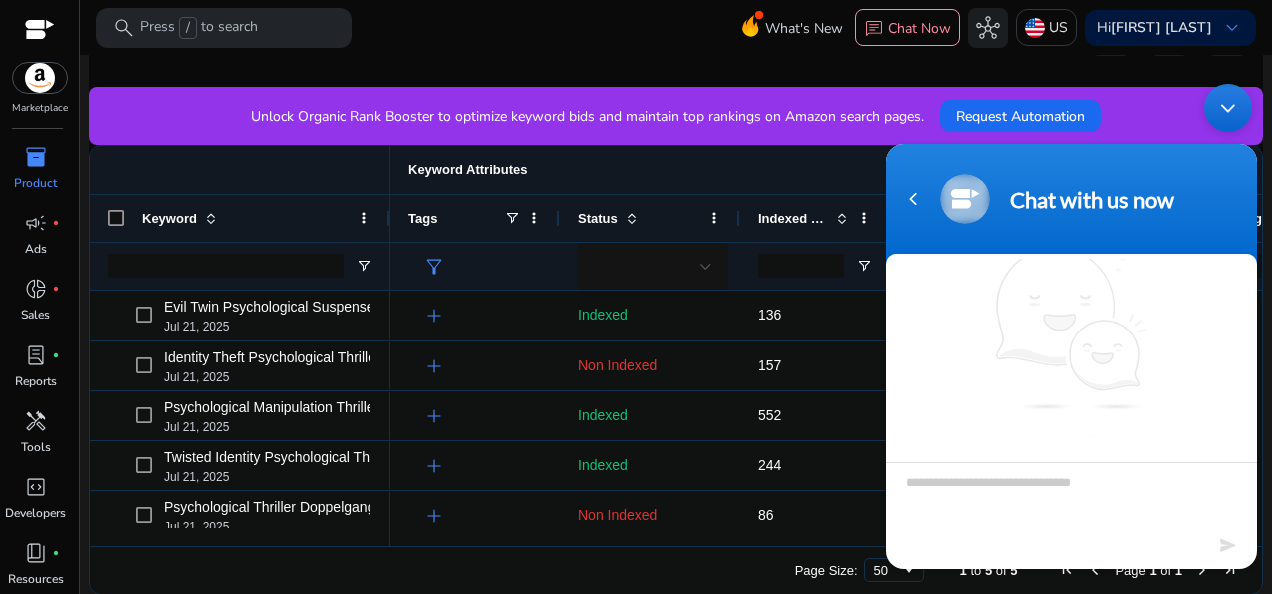 click at bounding box center [1071, 497] 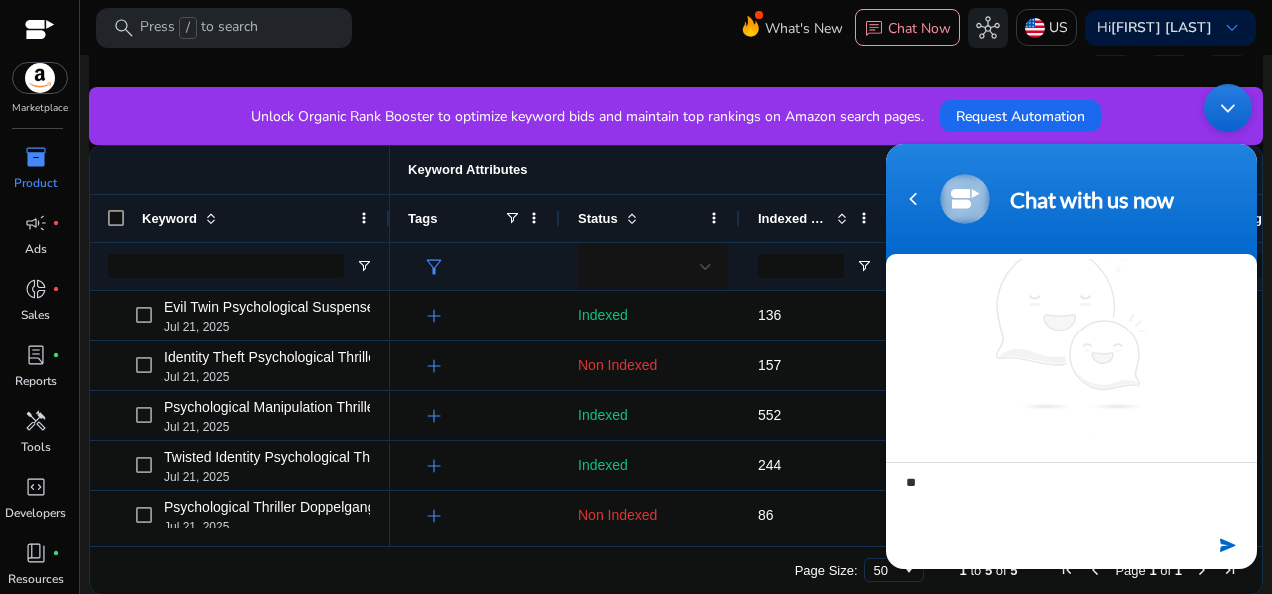 type on "*" 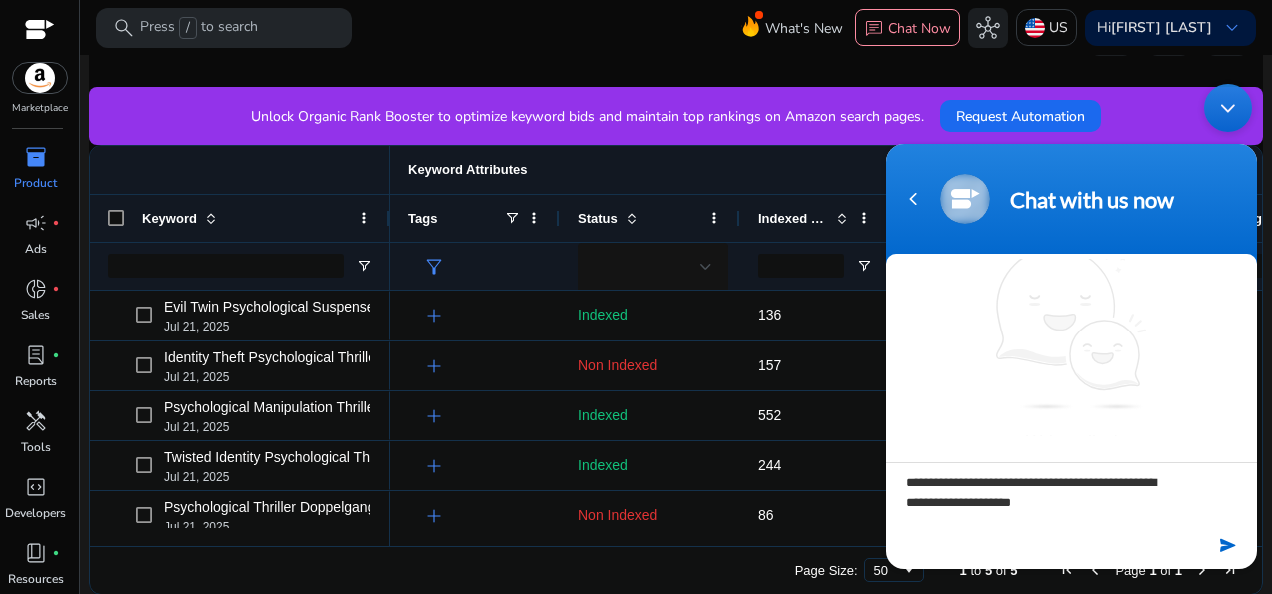 type on "**********" 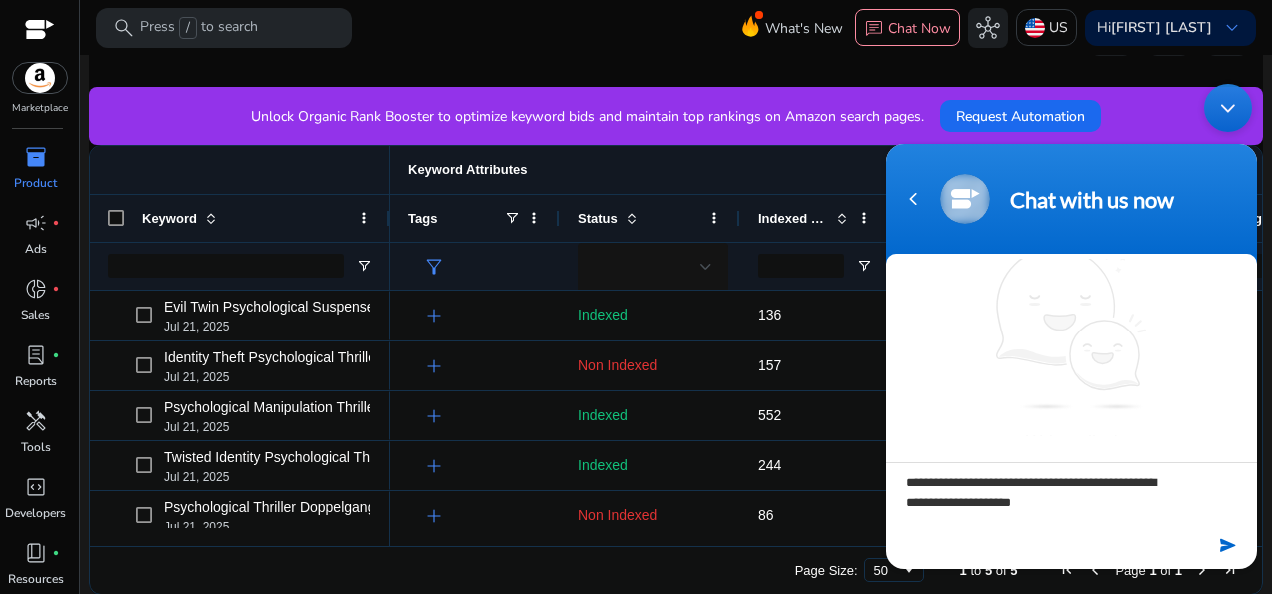 click at bounding box center [1229, 545] 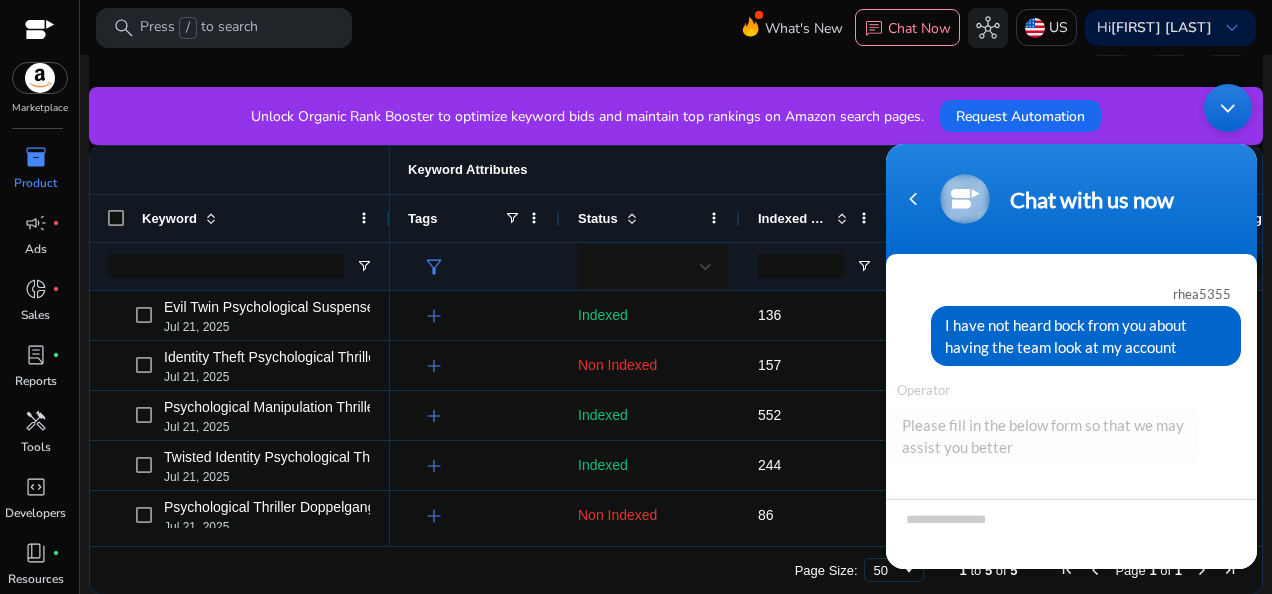 scroll, scrollTop: 224, scrollLeft: 0, axis: vertical 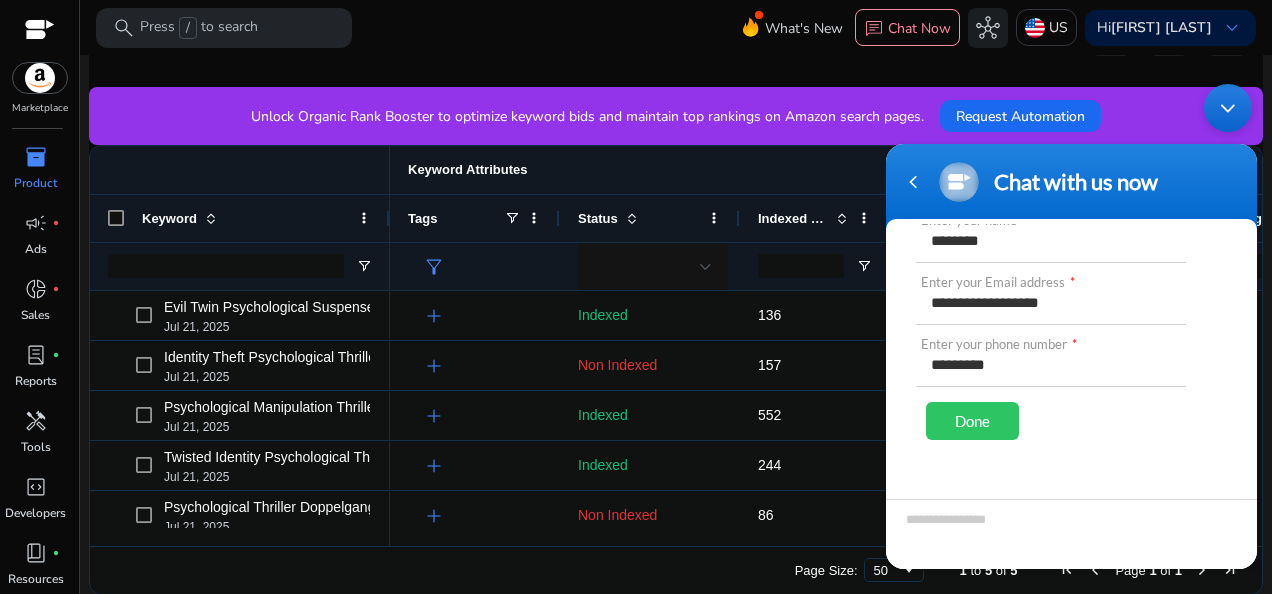 click on "Done" at bounding box center [972, 421] 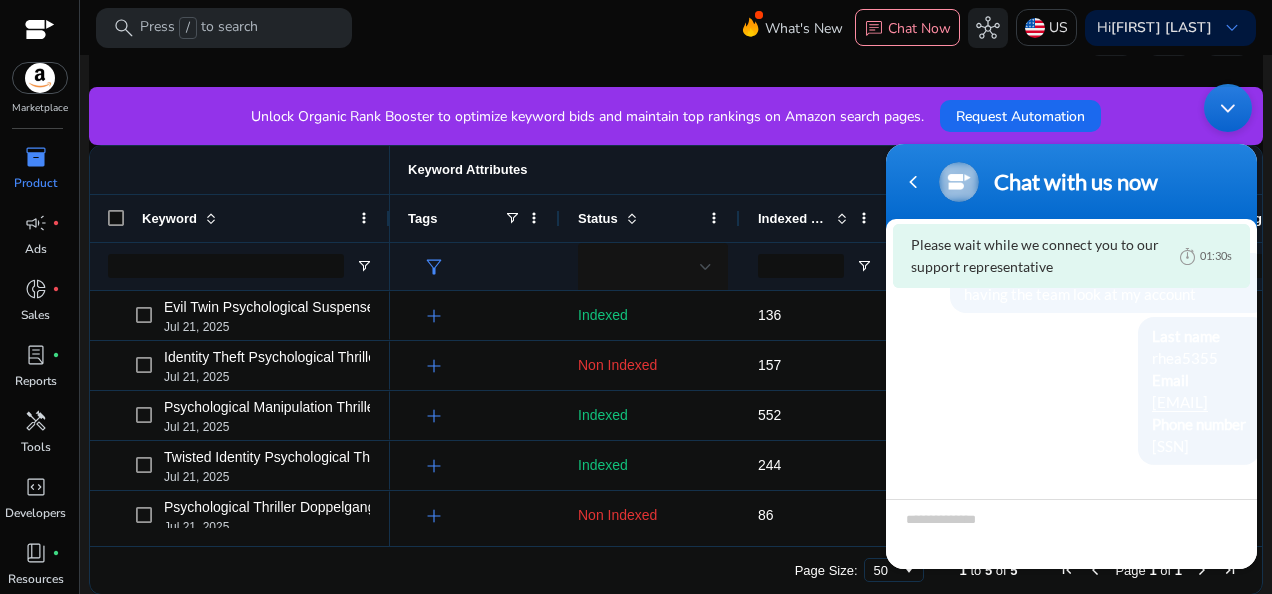scroll, scrollTop: 208, scrollLeft: 0, axis: vertical 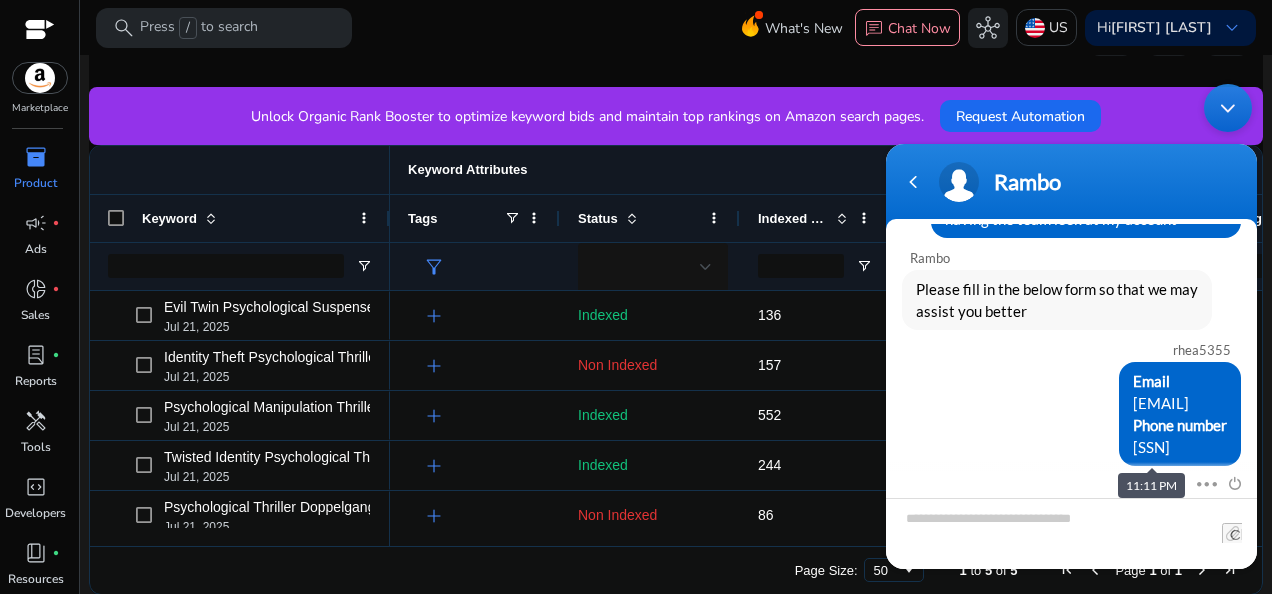 click on "[EMAIL]" at bounding box center (1161, 403) 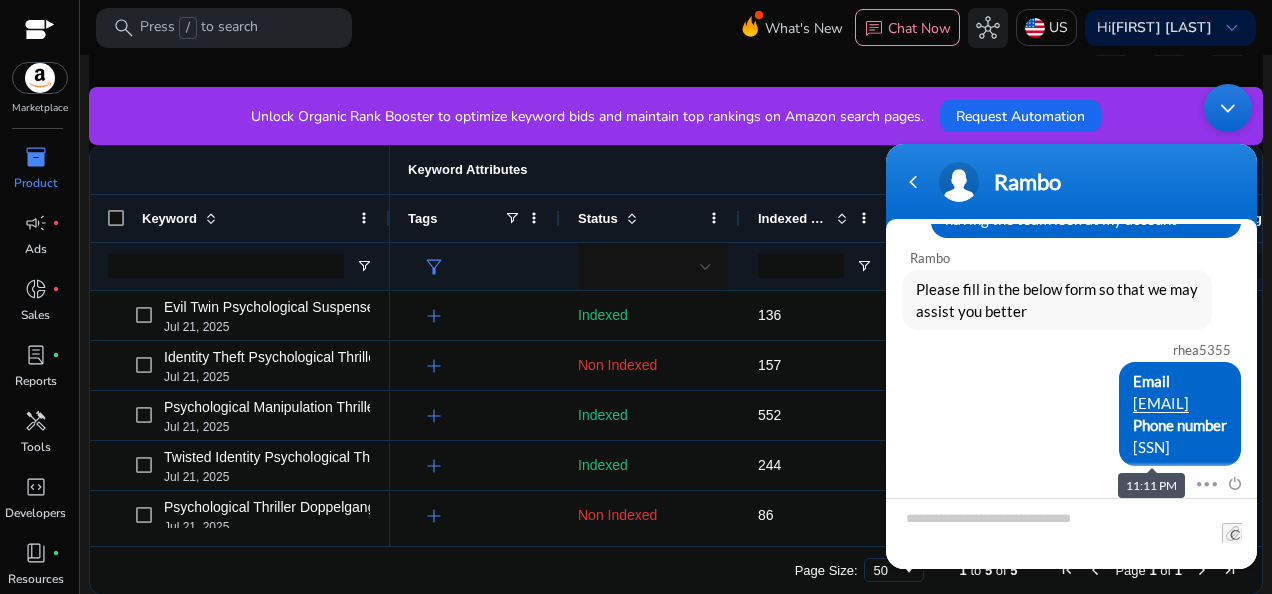 drag, startPoint x: 237, startPoint y: 326, endPoint x: 693, endPoint y: 58, distance: 528.92346 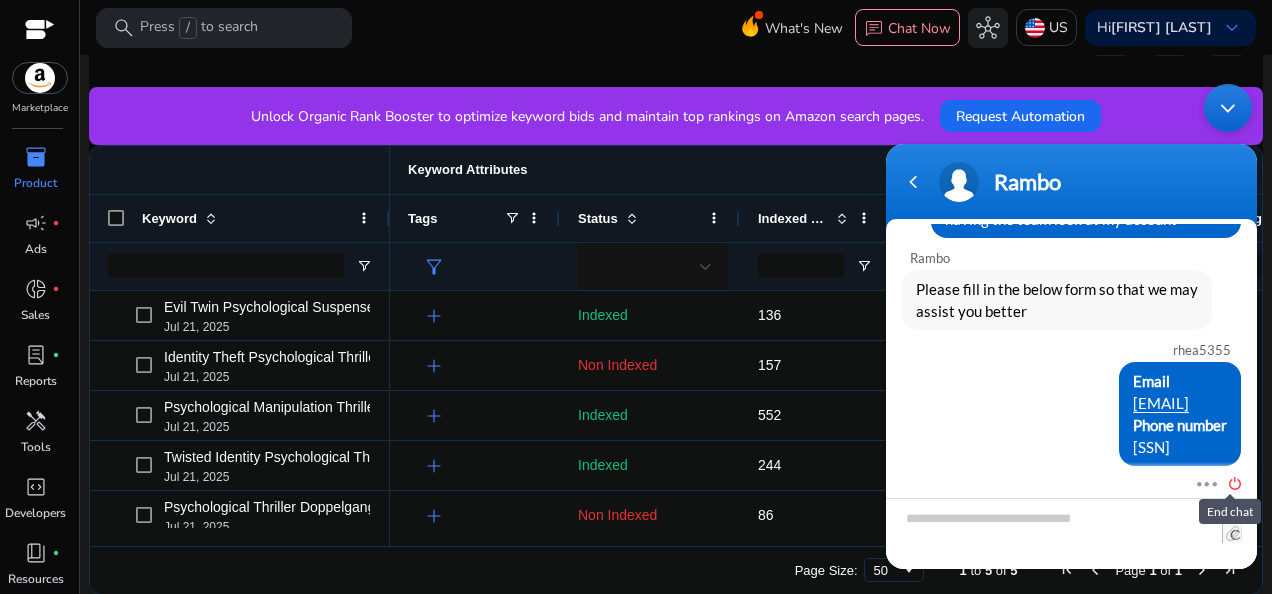click at bounding box center [1230, 481] 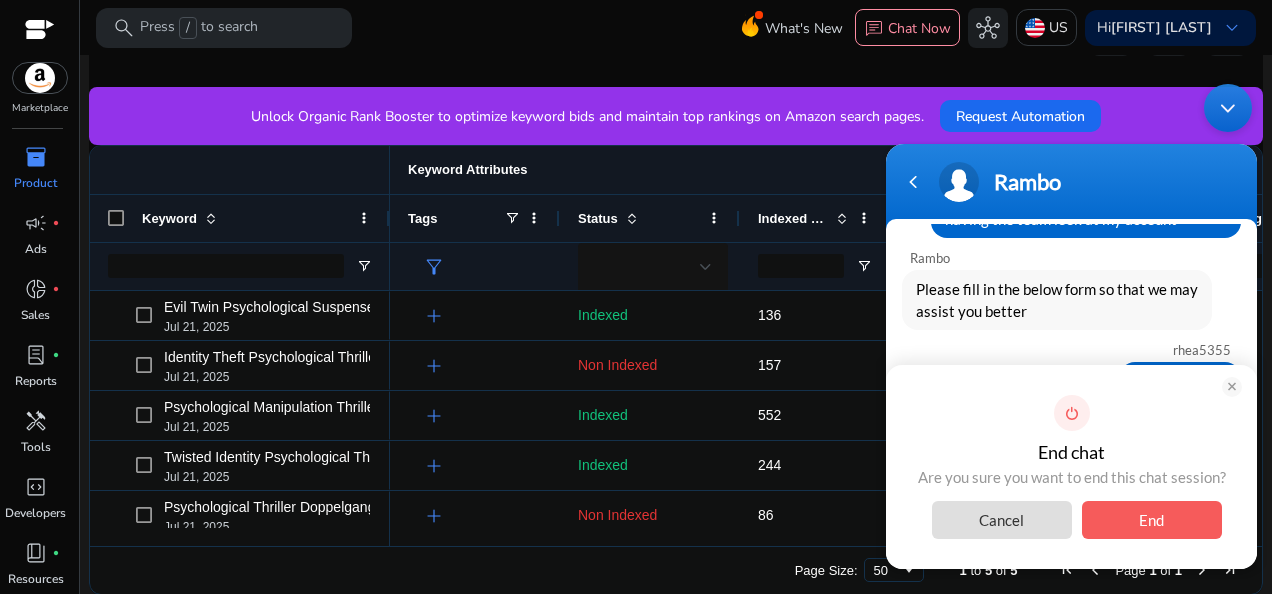 click on "End" at bounding box center [1152, 520] 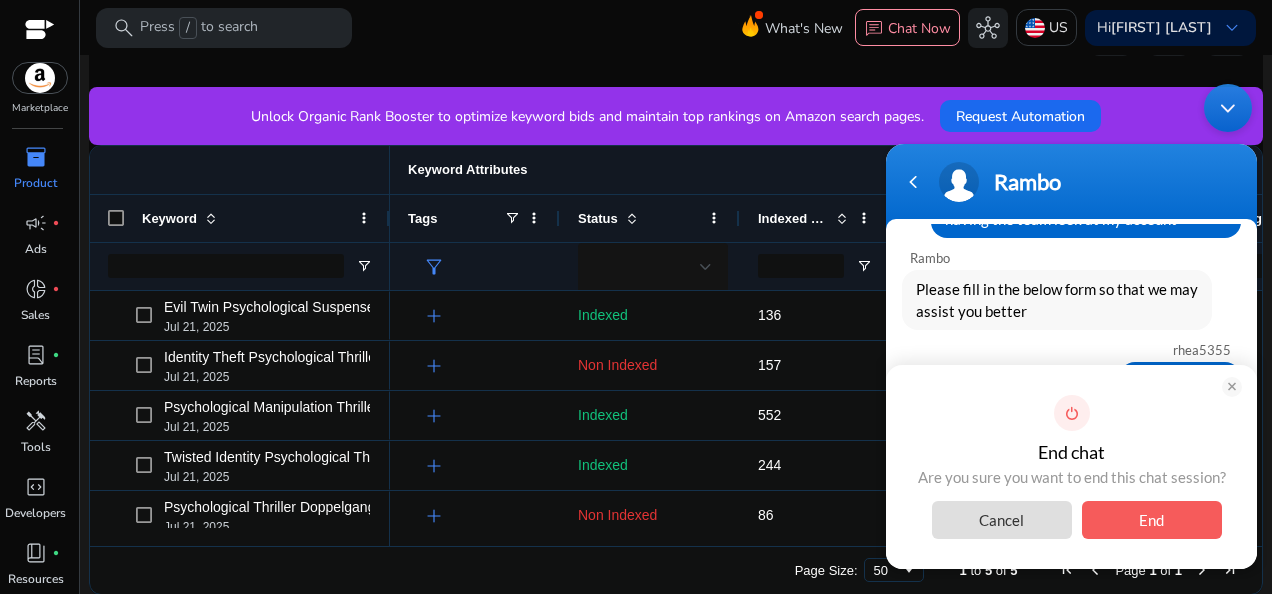 scroll, scrollTop: 267, scrollLeft: 0, axis: vertical 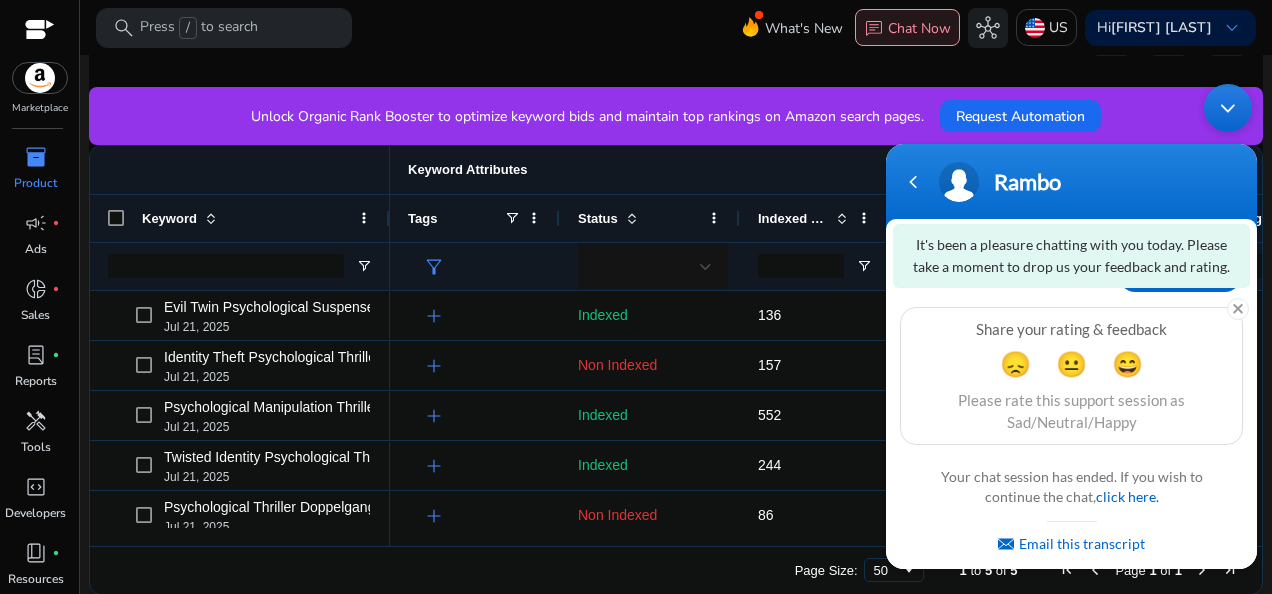 click on "Chat Now" at bounding box center (919, 28) 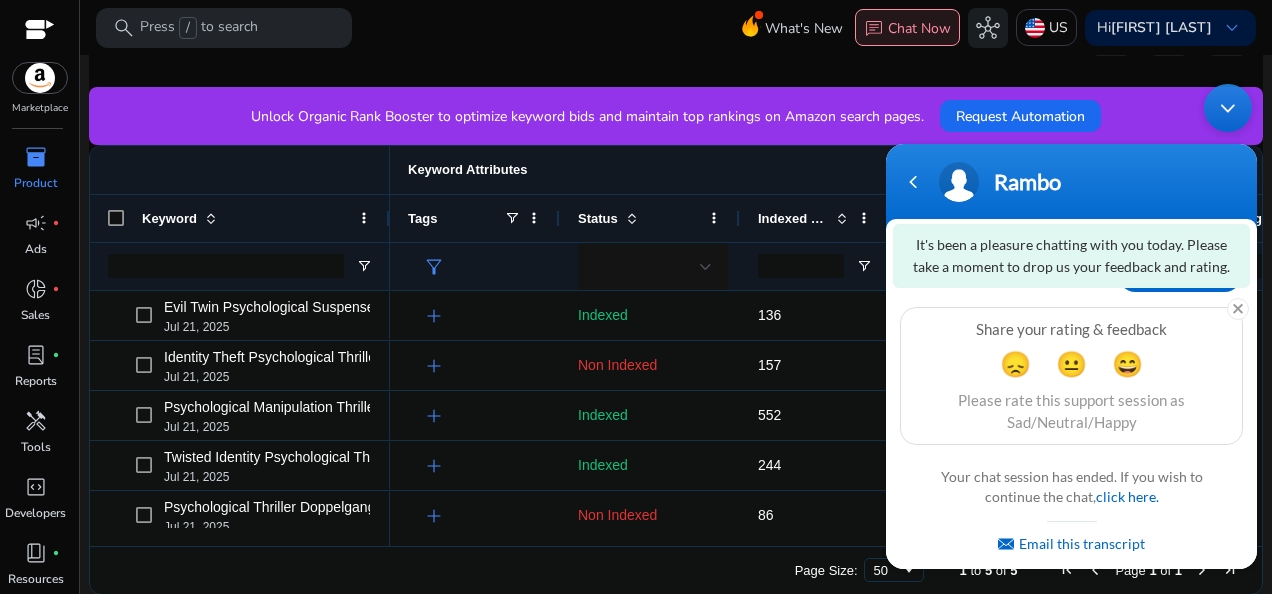 click on "Chat Now" at bounding box center (919, 28) 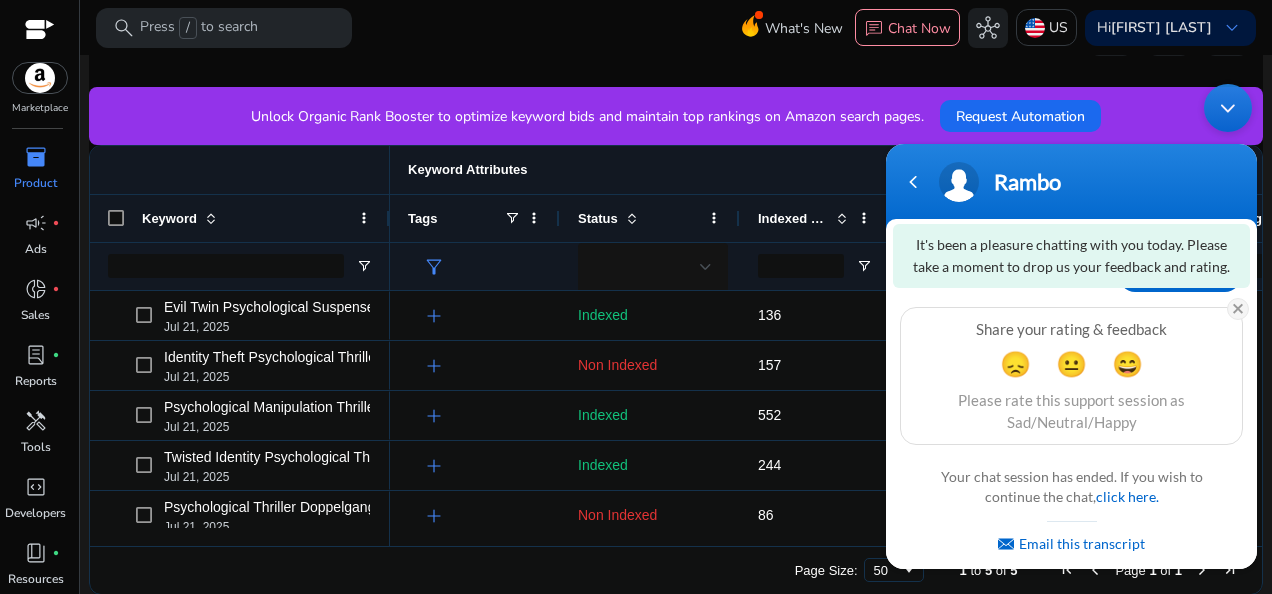 click at bounding box center (1238, 309) 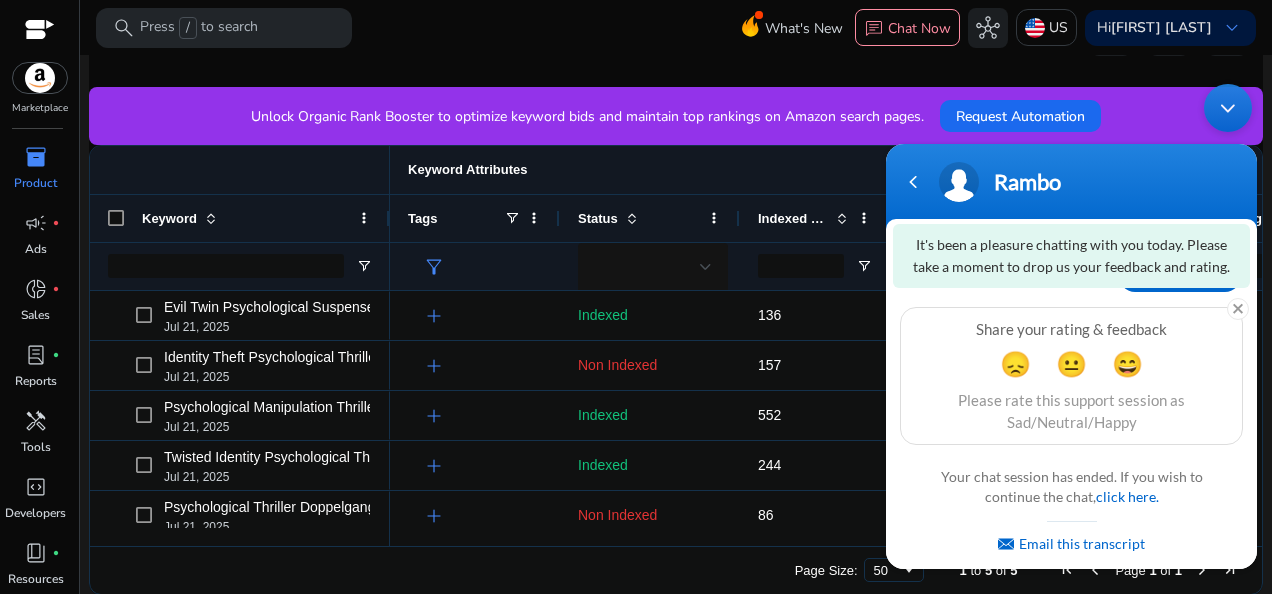 scroll, scrollTop: 113, scrollLeft: 0, axis: vertical 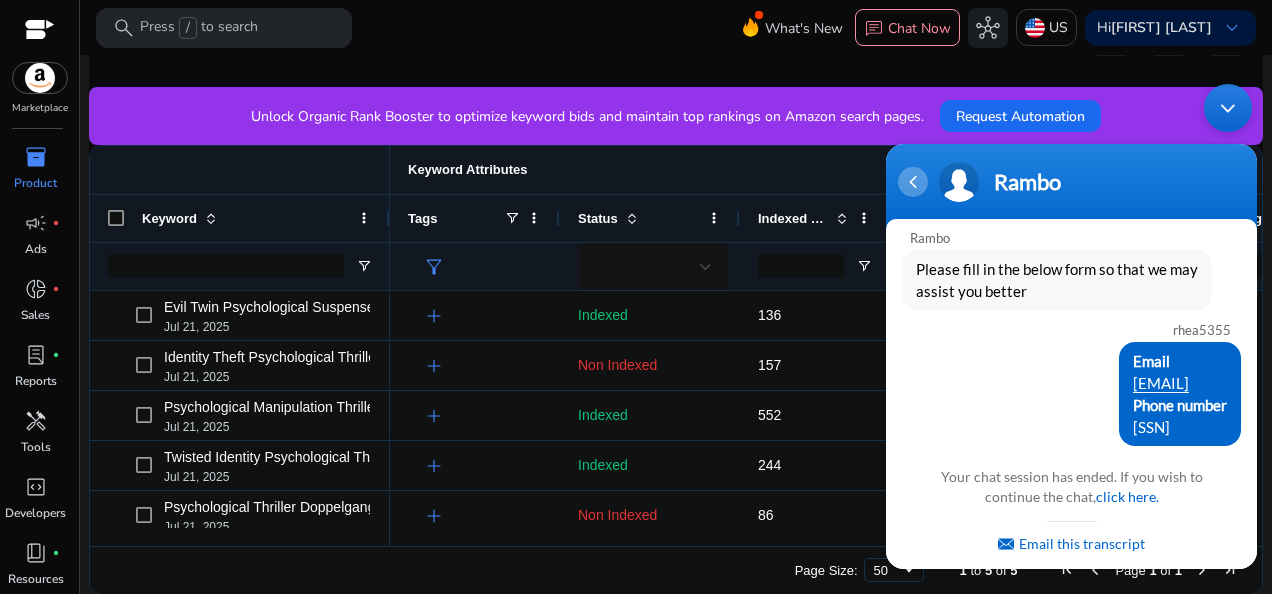 click at bounding box center [913, 182] 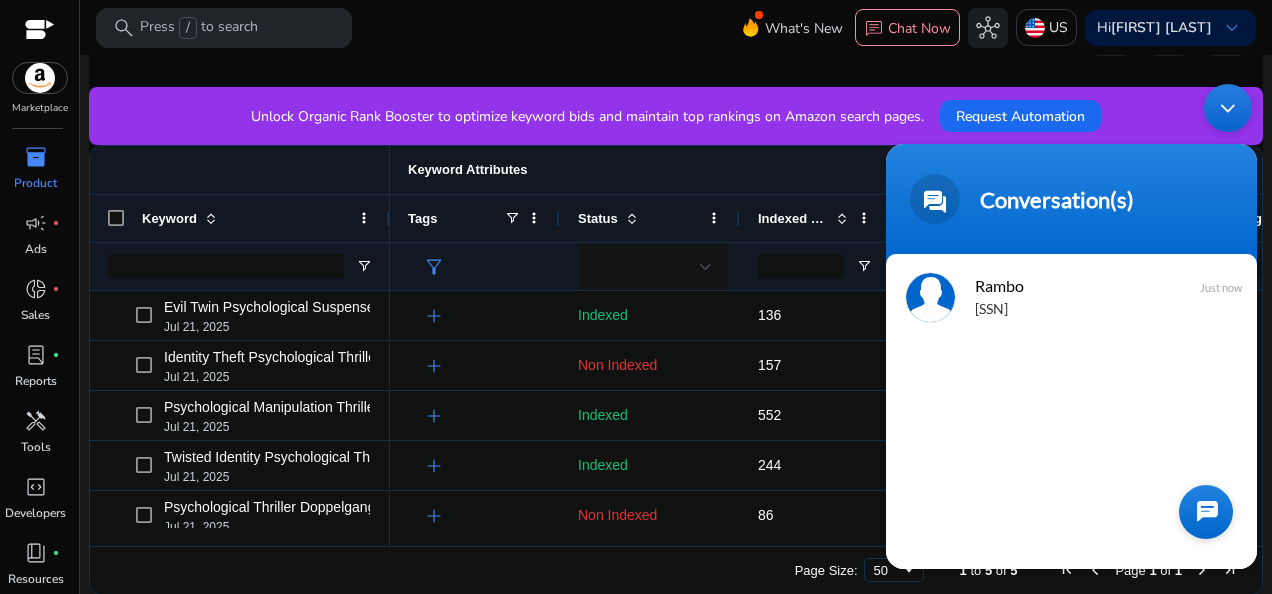 click at bounding box center [1206, 512] 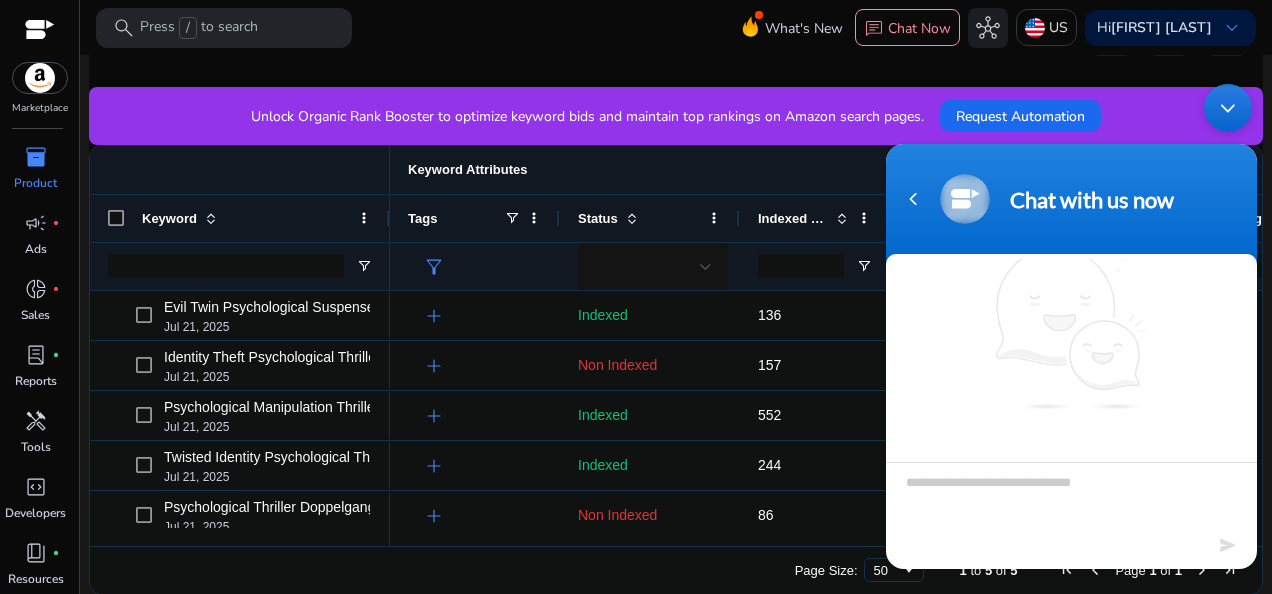 click at bounding box center [1071, 497] 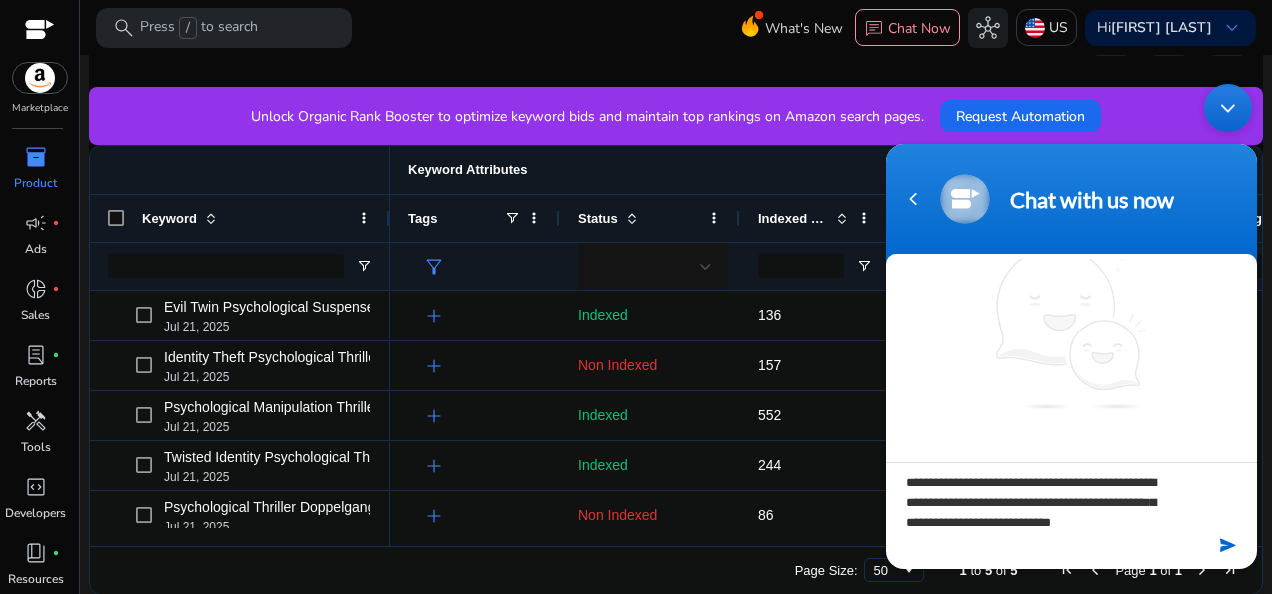 scroll, scrollTop: 18, scrollLeft: 0, axis: vertical 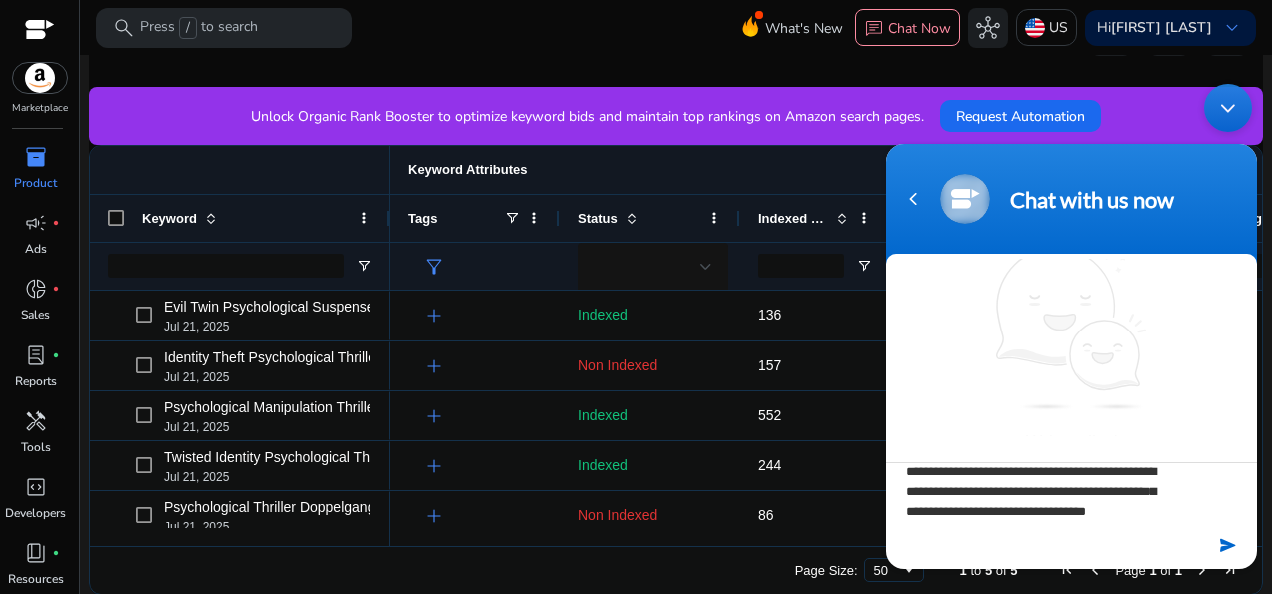 type on "**********" 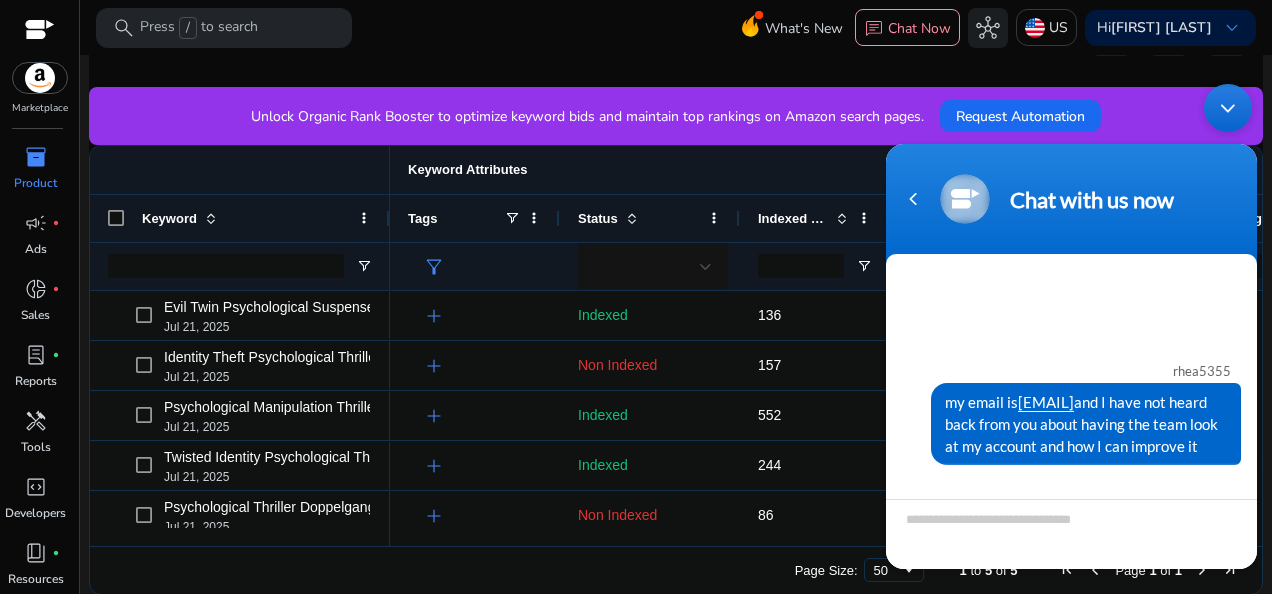 scroll, scrollTop: 268, scrollLeft: 0, axis: vertical 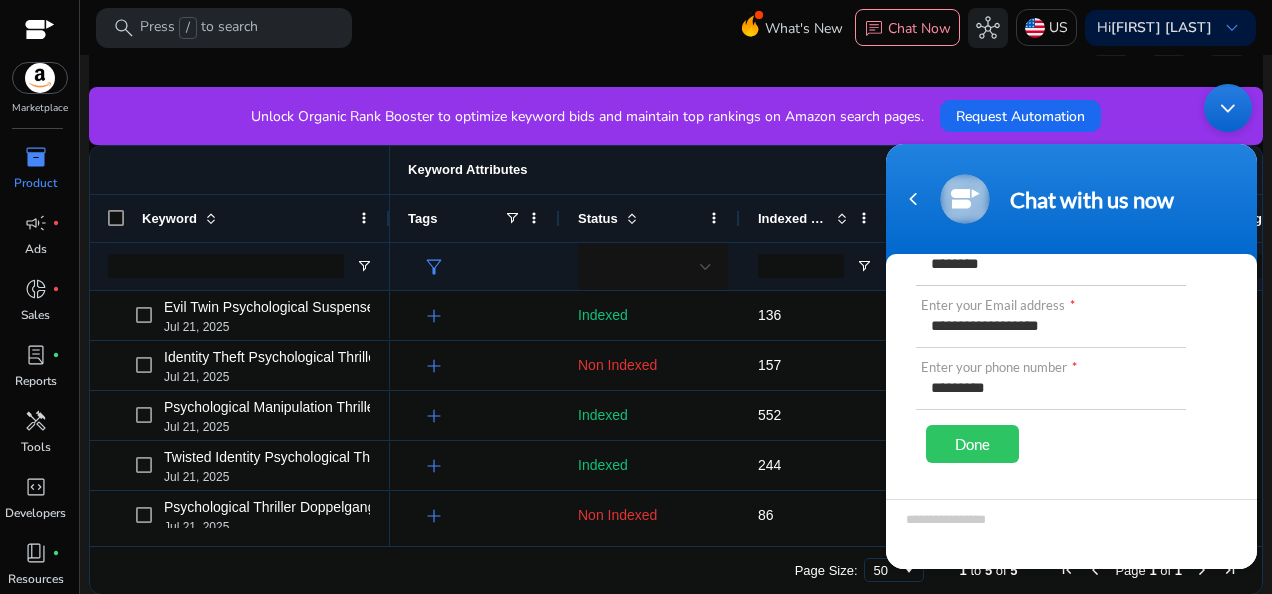click on "********" at bounding box center (1051, 262) 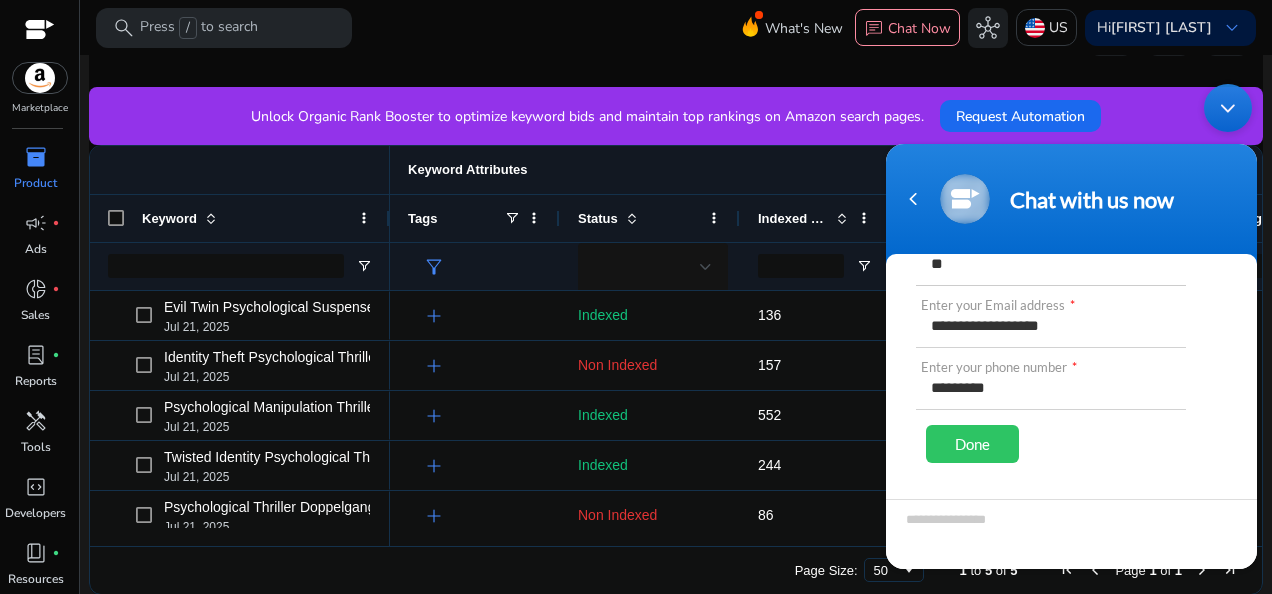 type on "*" 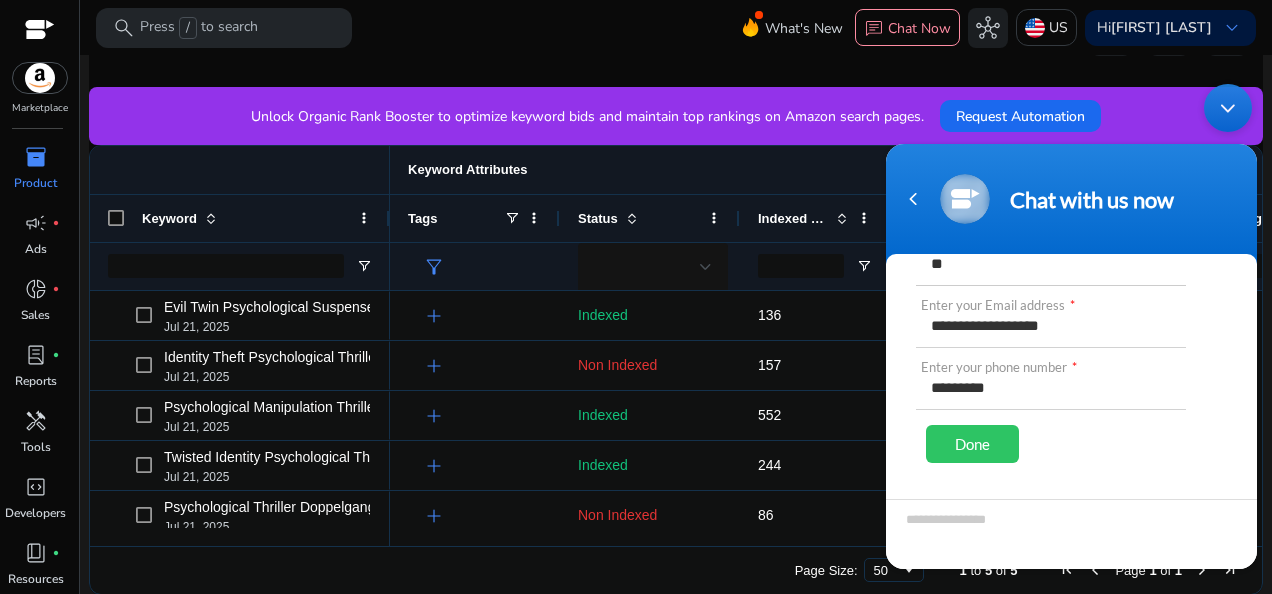type on "**********" 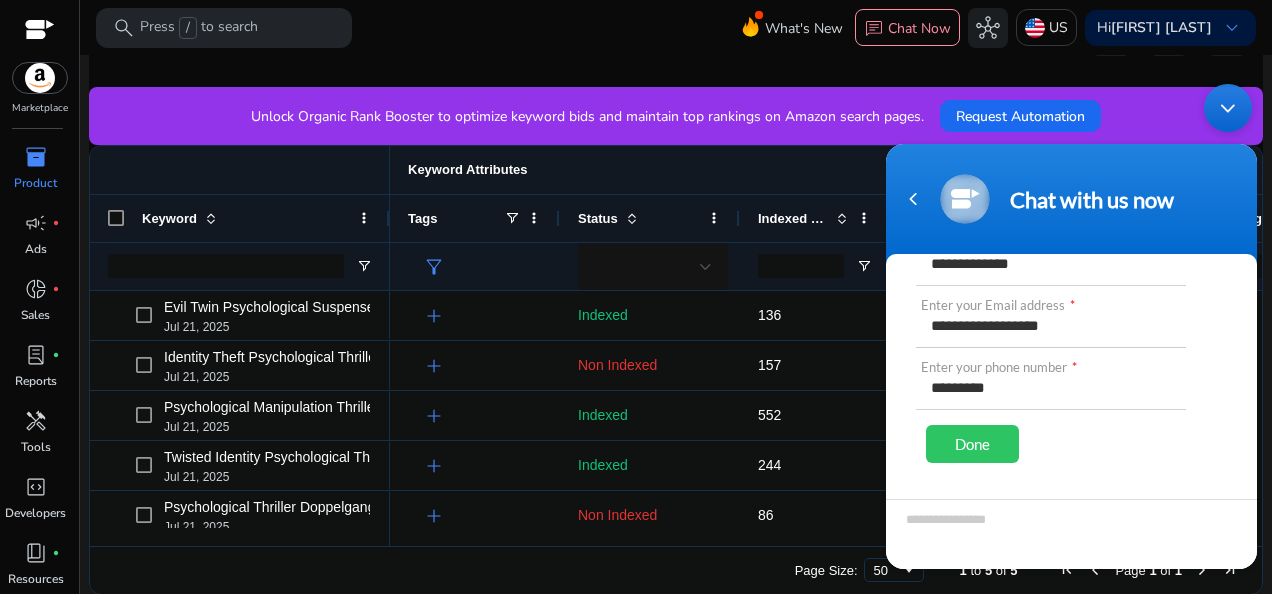 click on "**********" at bounding box center (1051, 324) 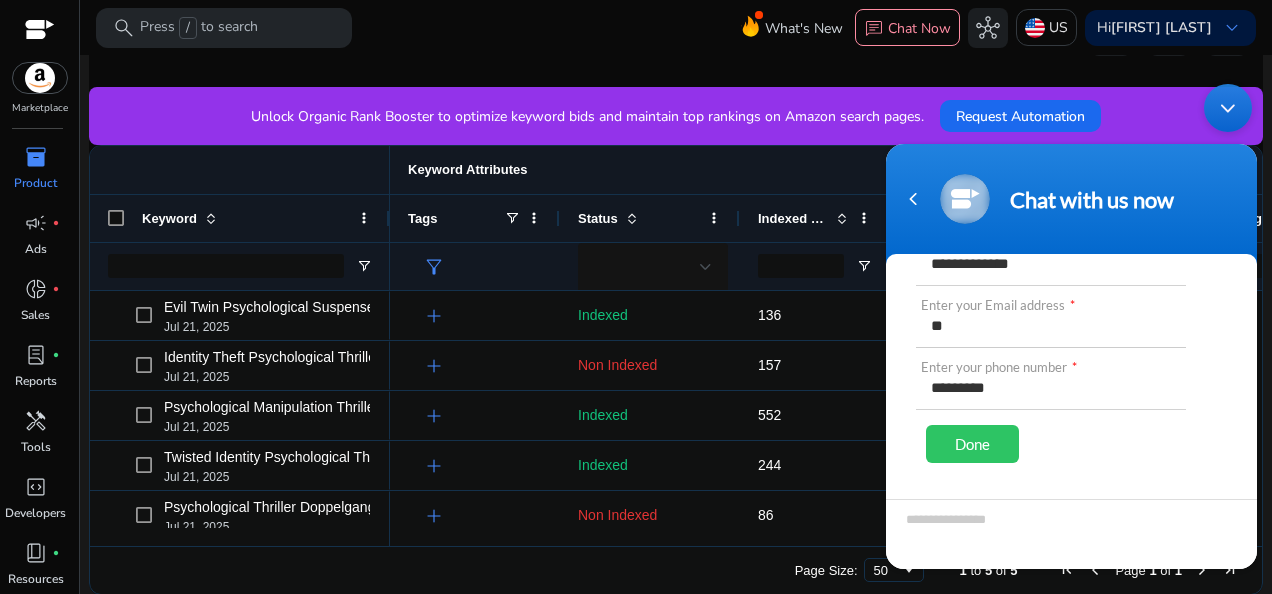 type on "*" 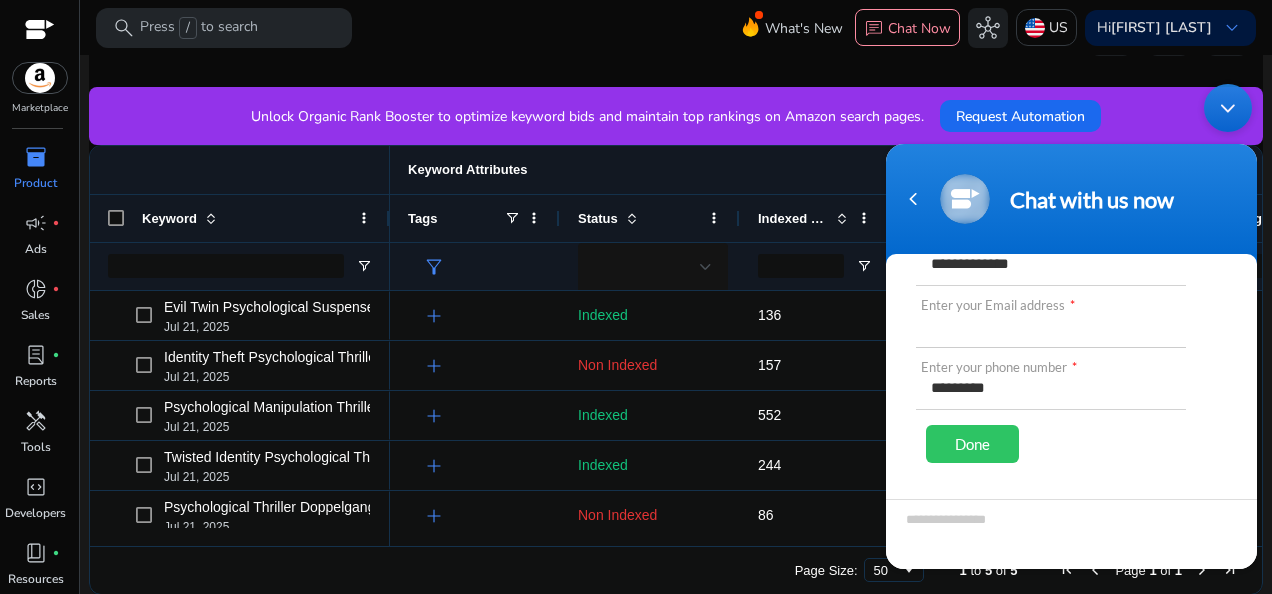 click at bounding box center [1051, 324] 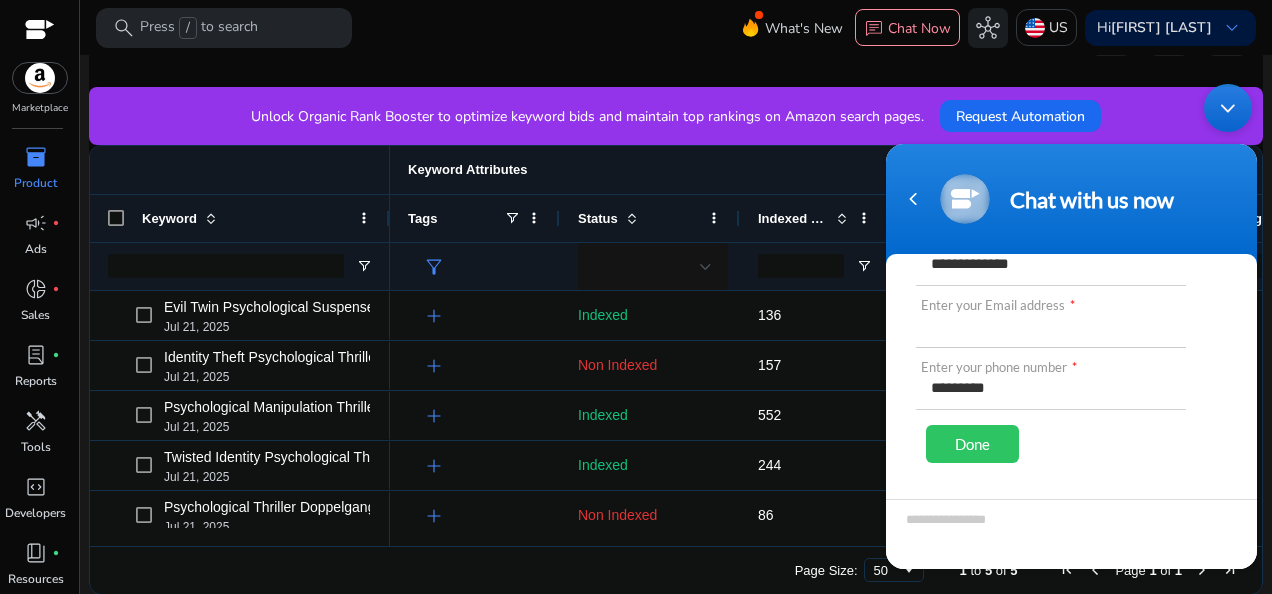 type on "**********" 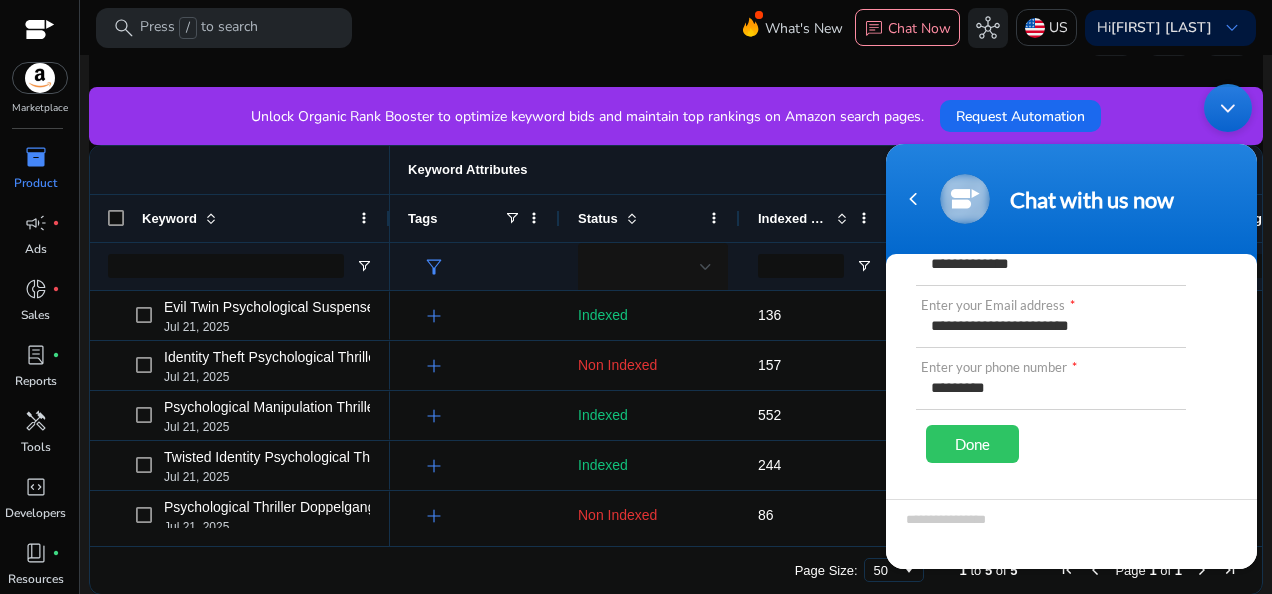 click on "Done" at bounding box center [972, 444] 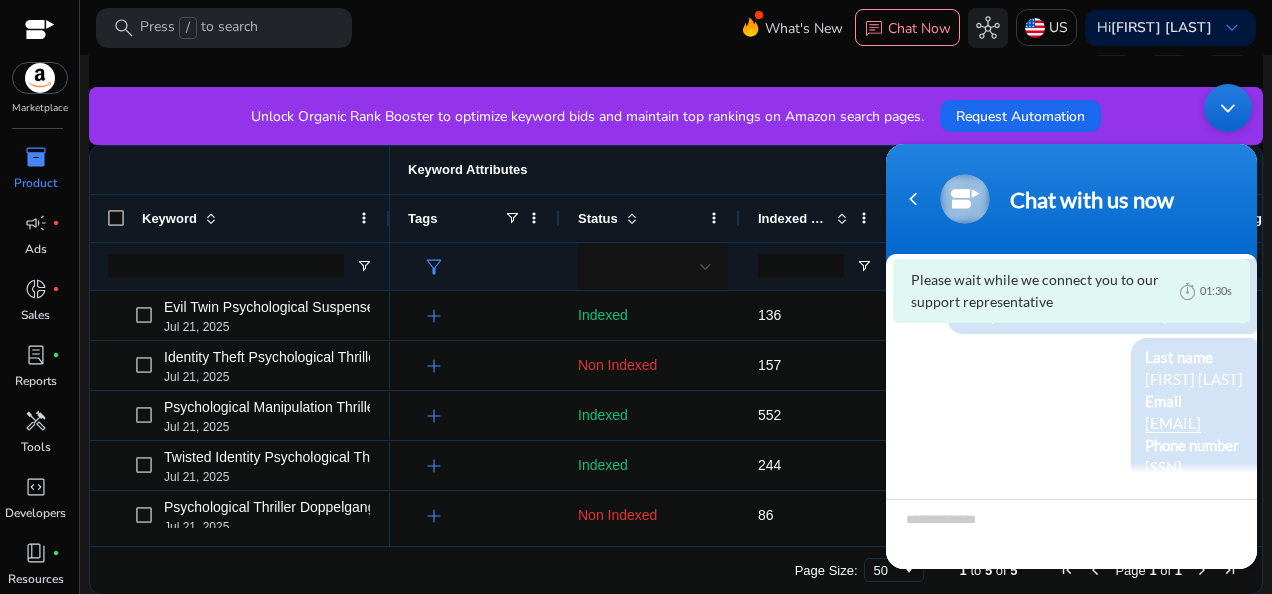 scroll, scrollTop: 331, scrollLeft: 0, axis: vertical 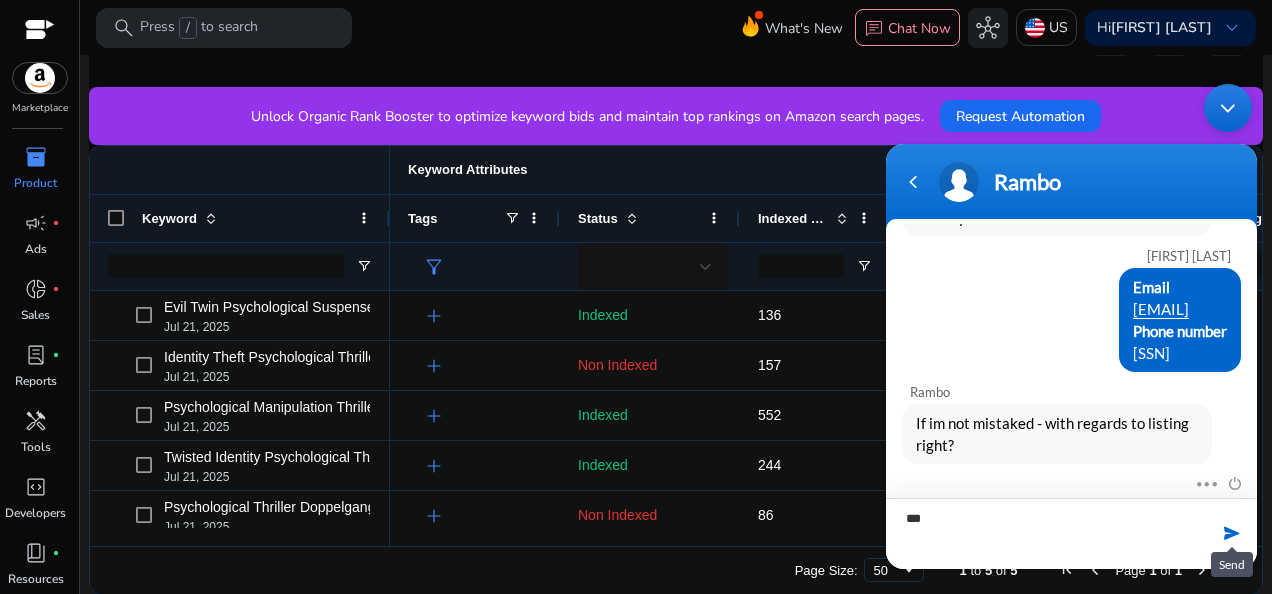 type on "***" 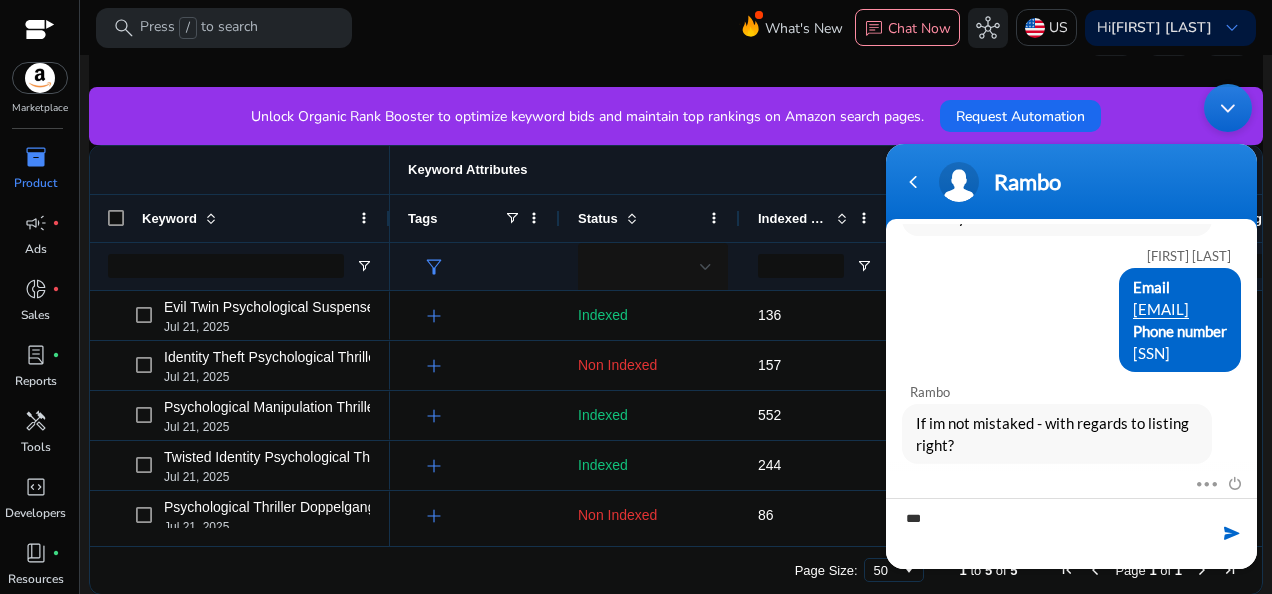 click at bounding box center (1232, 533) 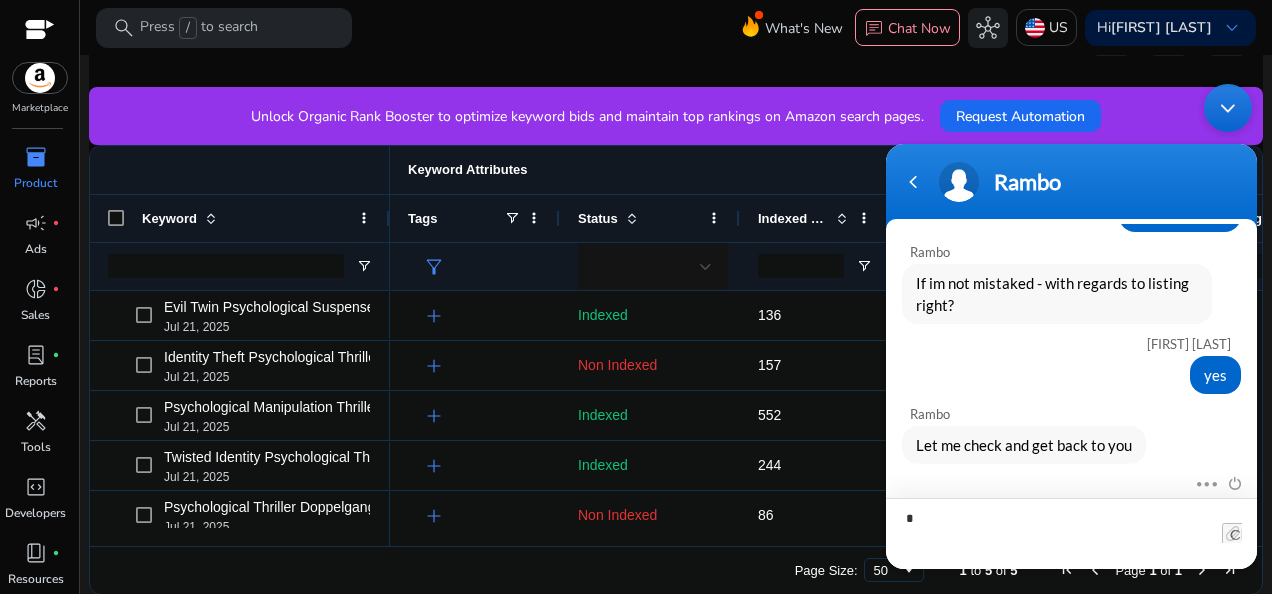 scroll, scrollTop: 366, scrollLeft: 0, axis: vertical 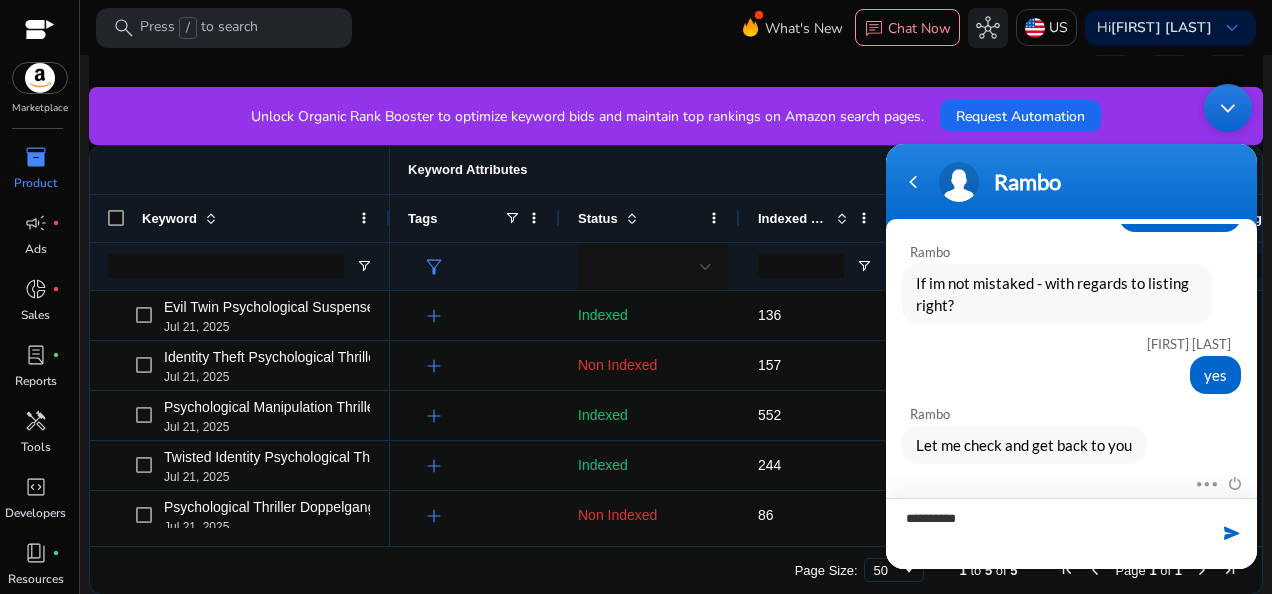 type on "**********" 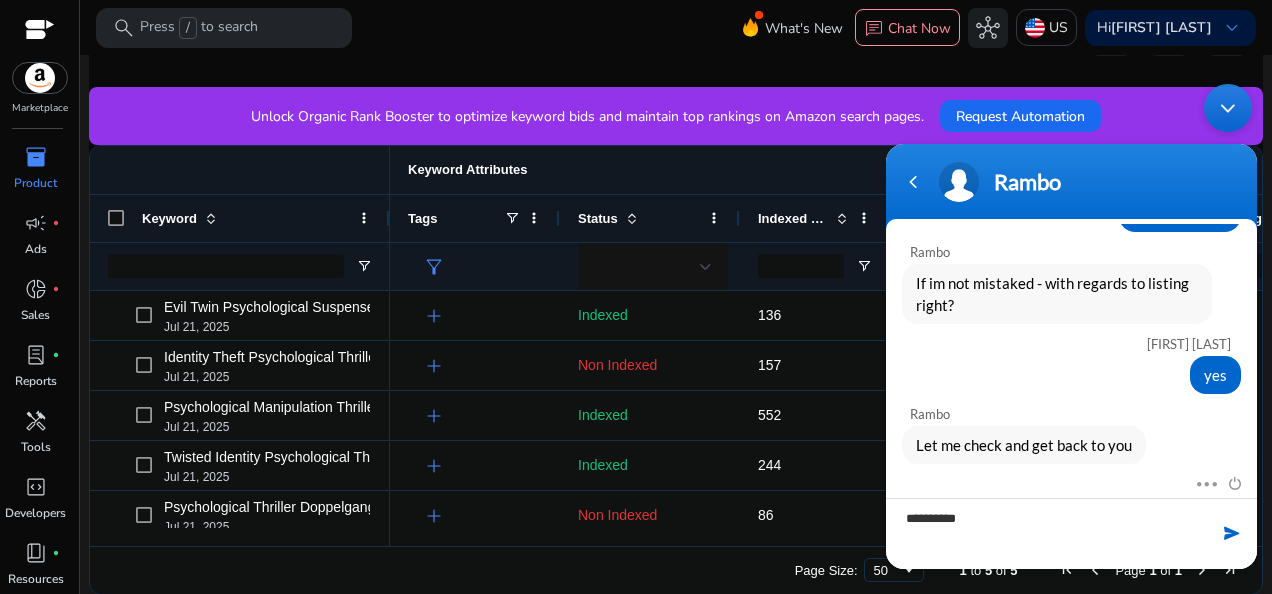 click at bounding box center [1232, 533] 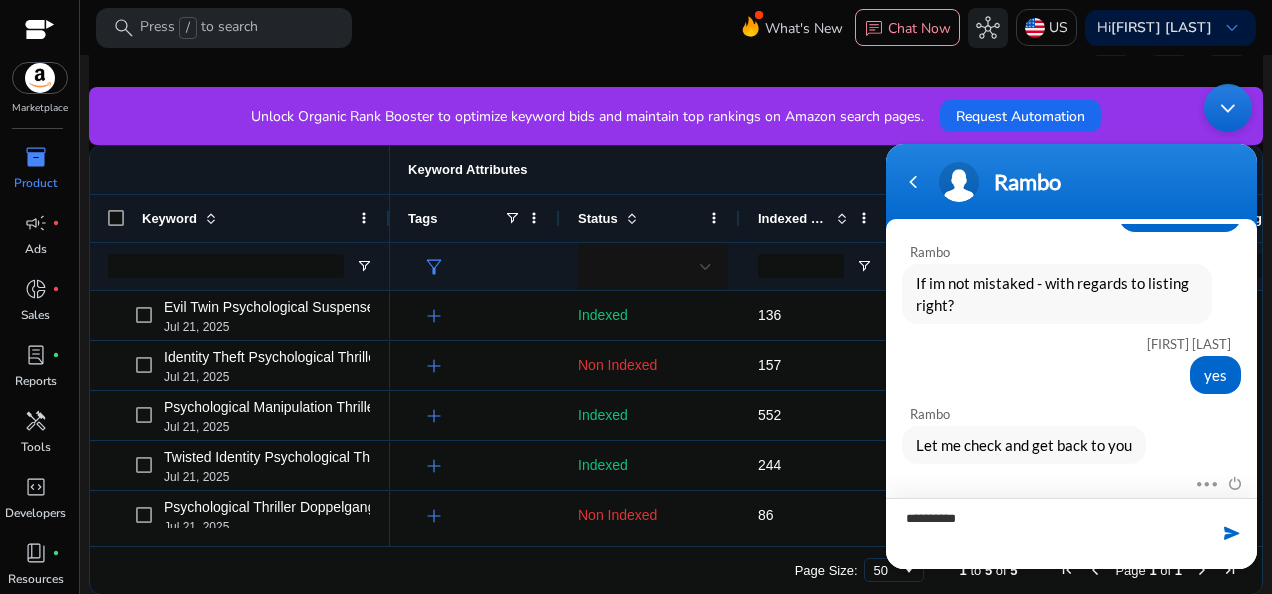 type 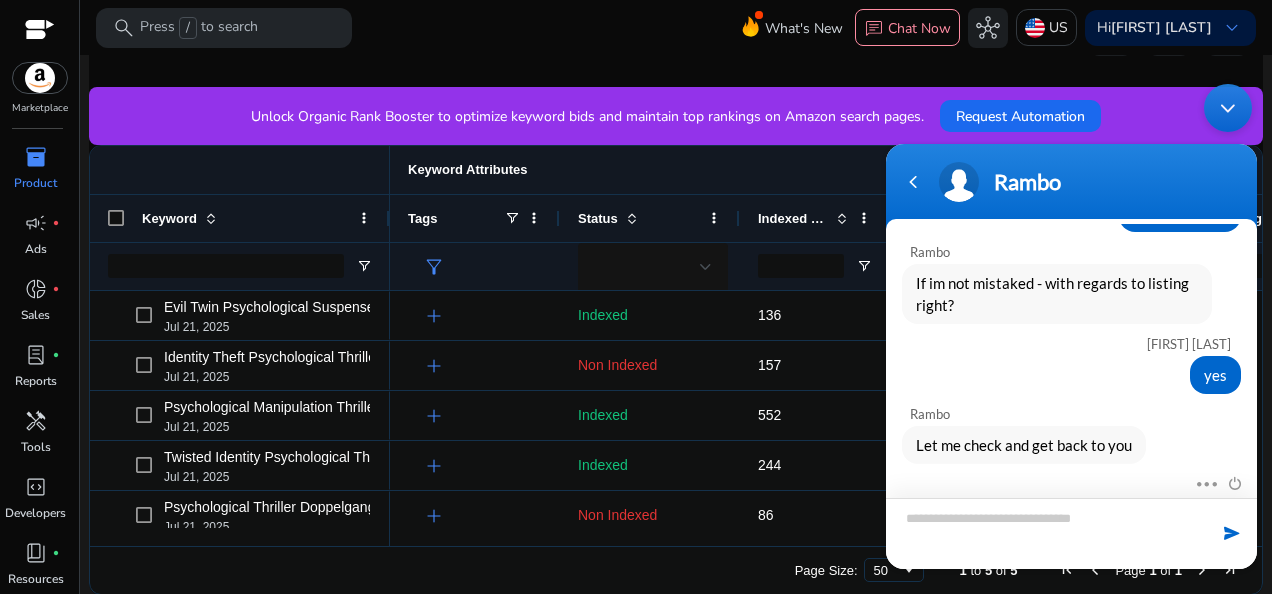 scroll, scrollTop: 436, scrollLeft: 0, axis: vertical 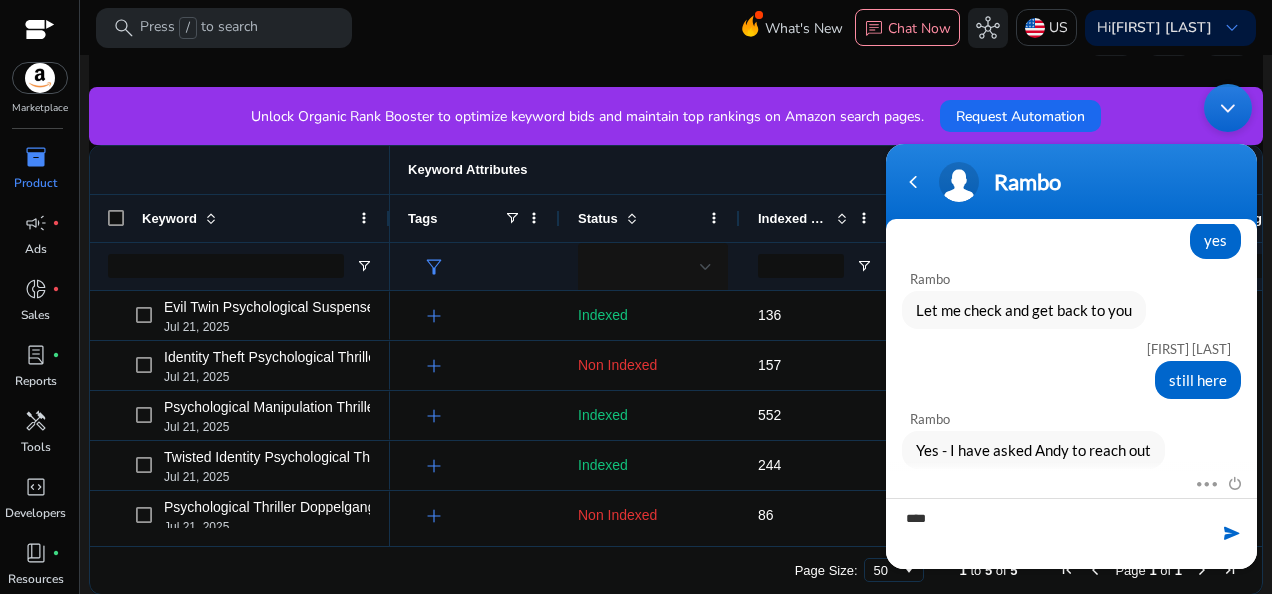 type on "****" 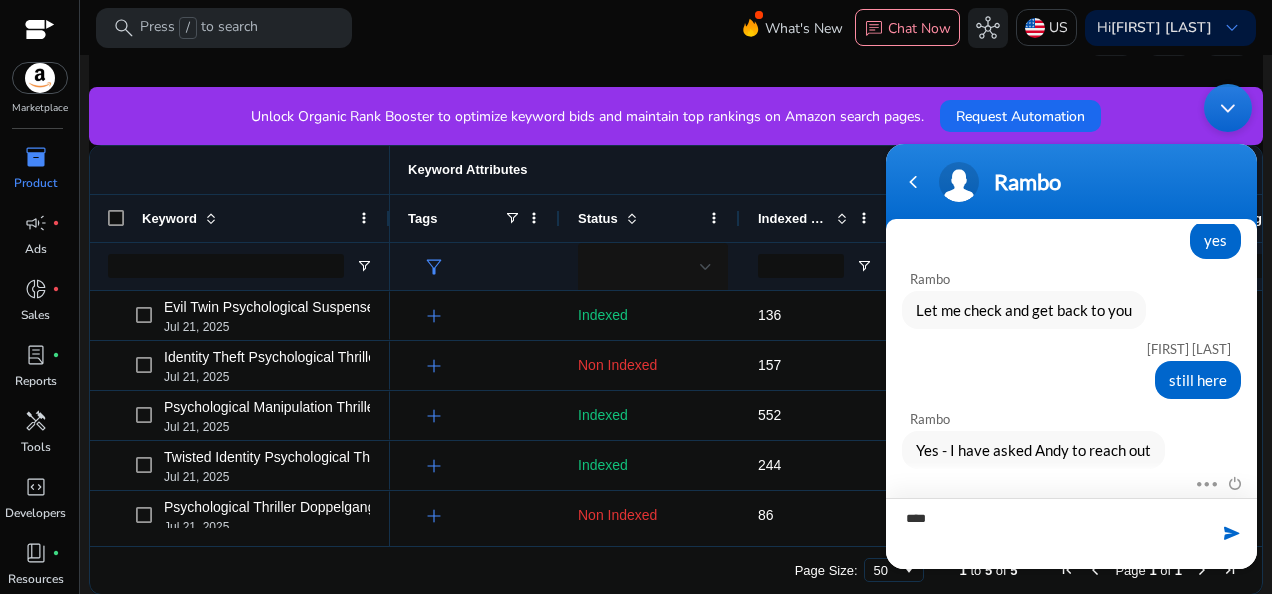 click at bounding box center [1232, 533] 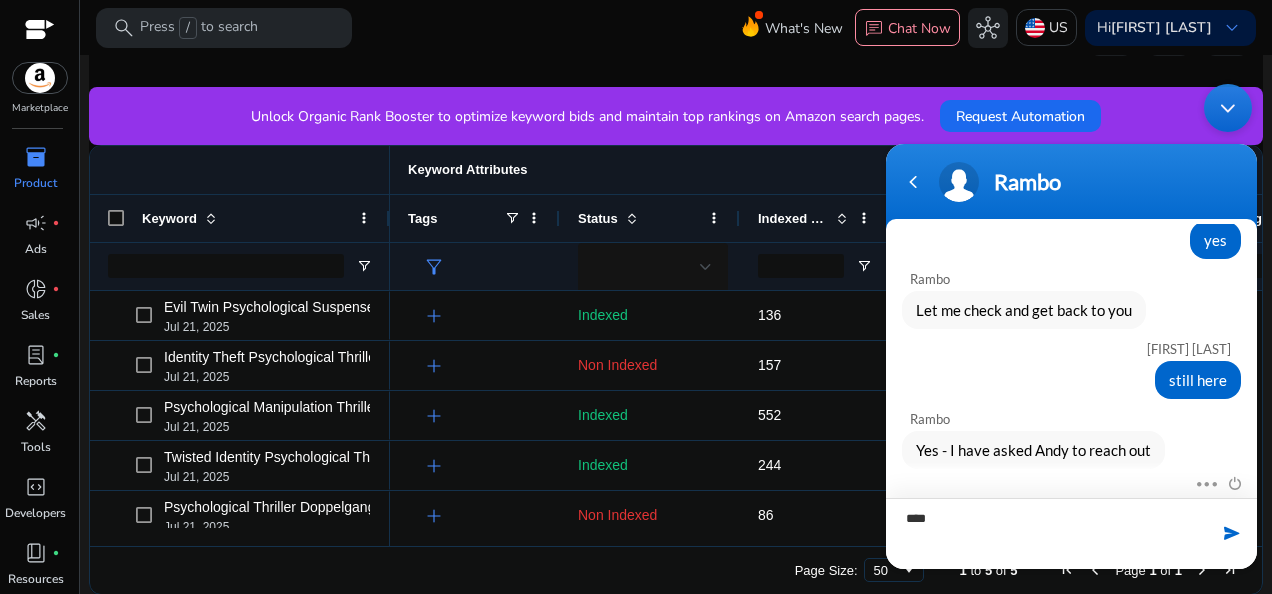 type 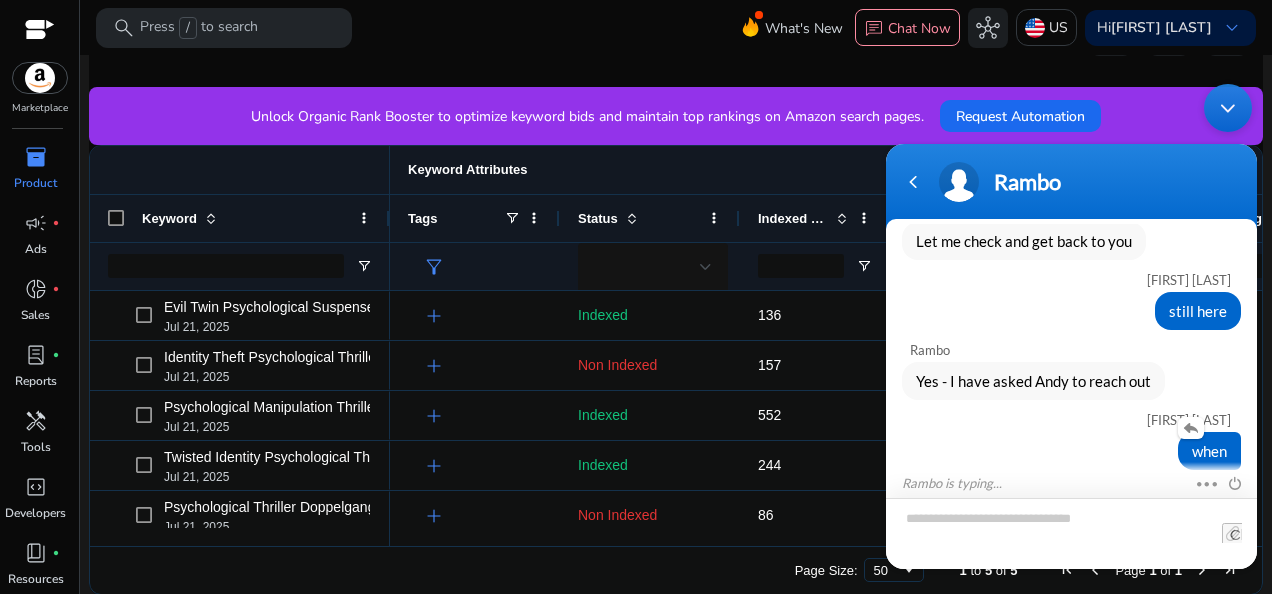 scroll, scrollTop: 644, scrollLeft: 0, axis: vertical 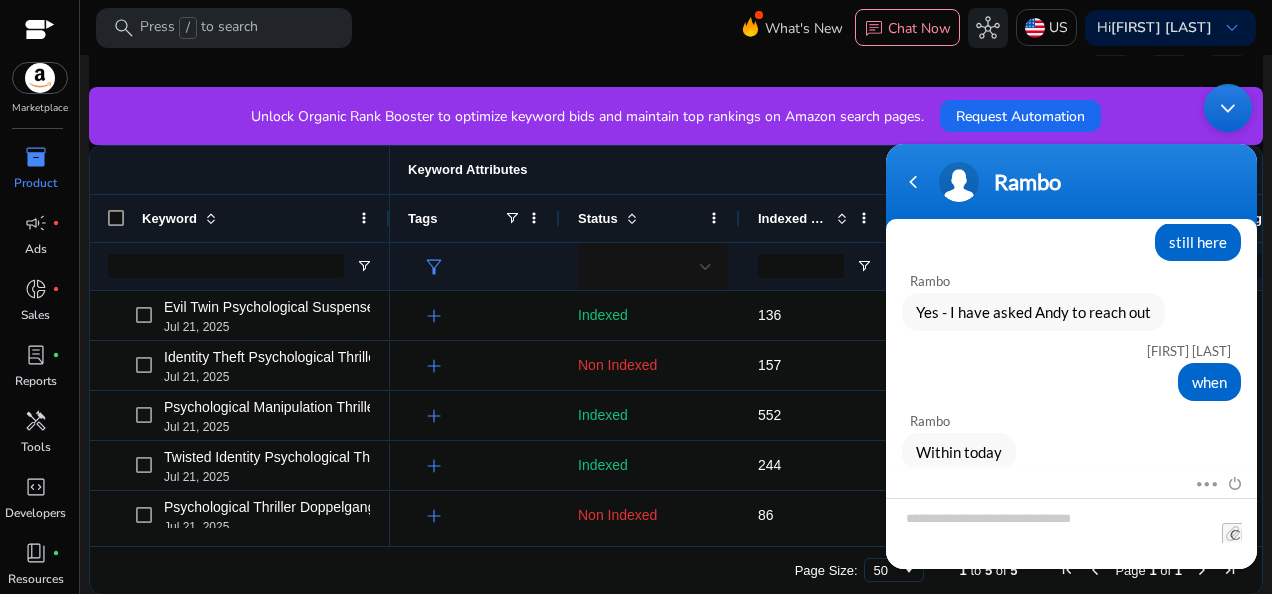 click at bounding box center [1228, 108] 